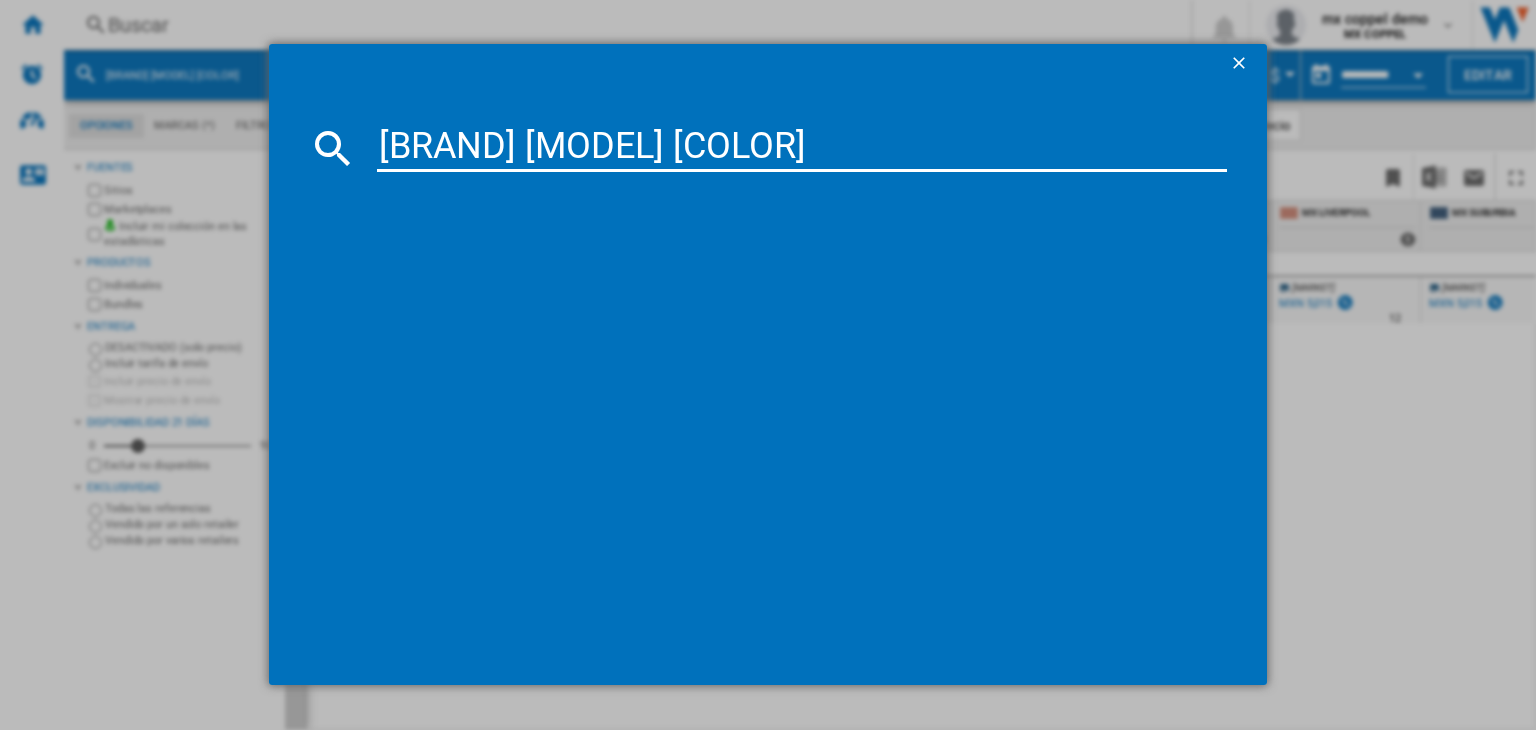 type on "[BRAND] [MODEL] [COLOR]" 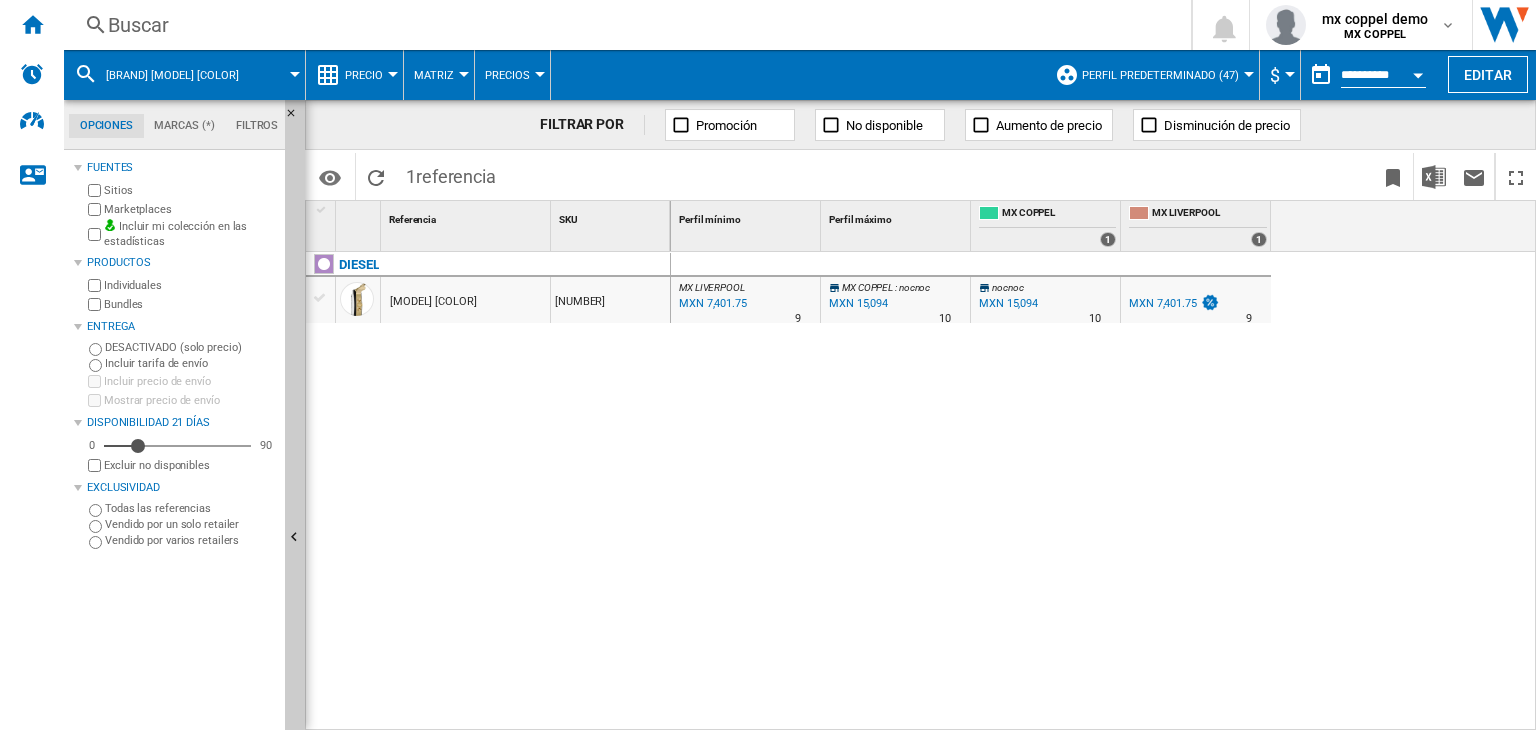 click on "Buscar" at bounding box center (623, 25) 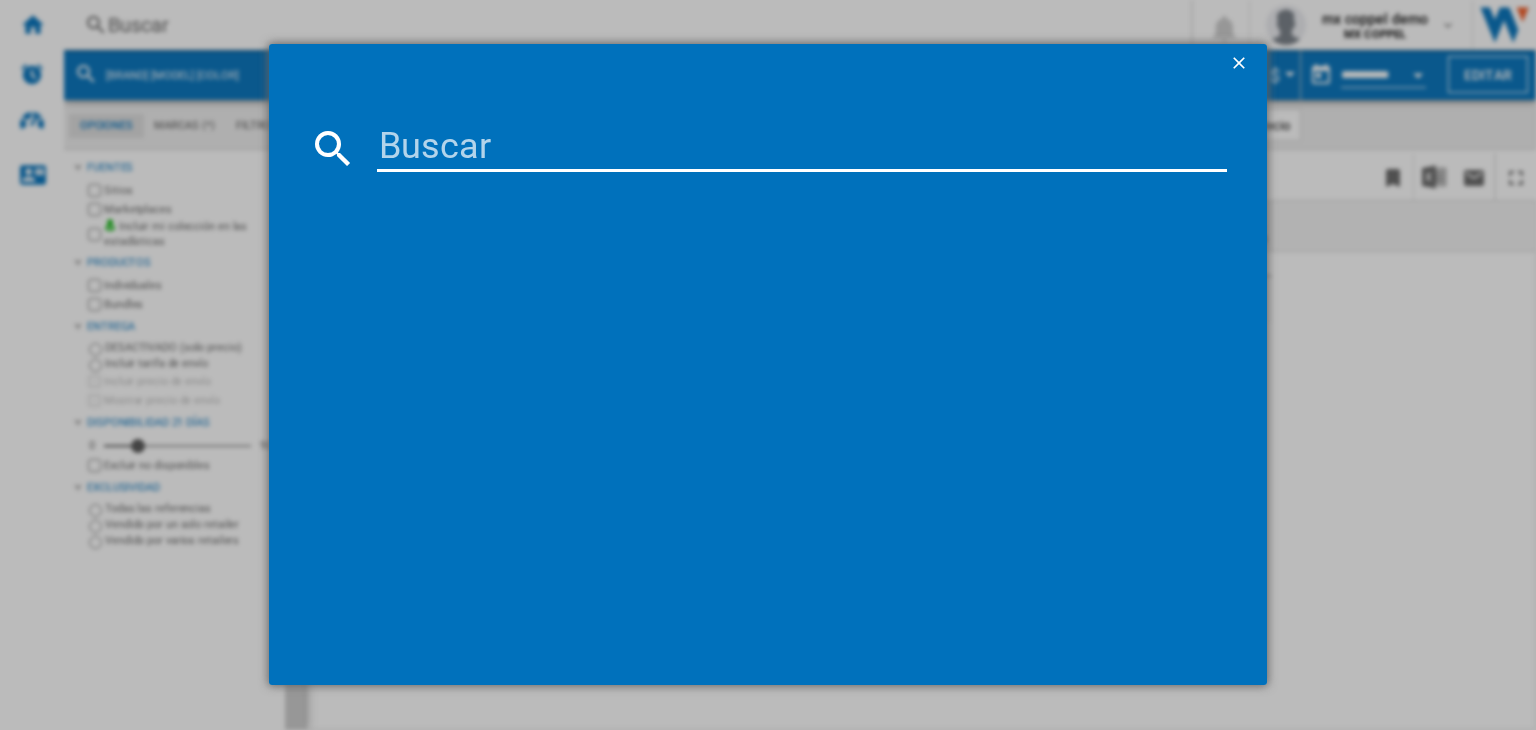 click at bounding box center (802, 148) 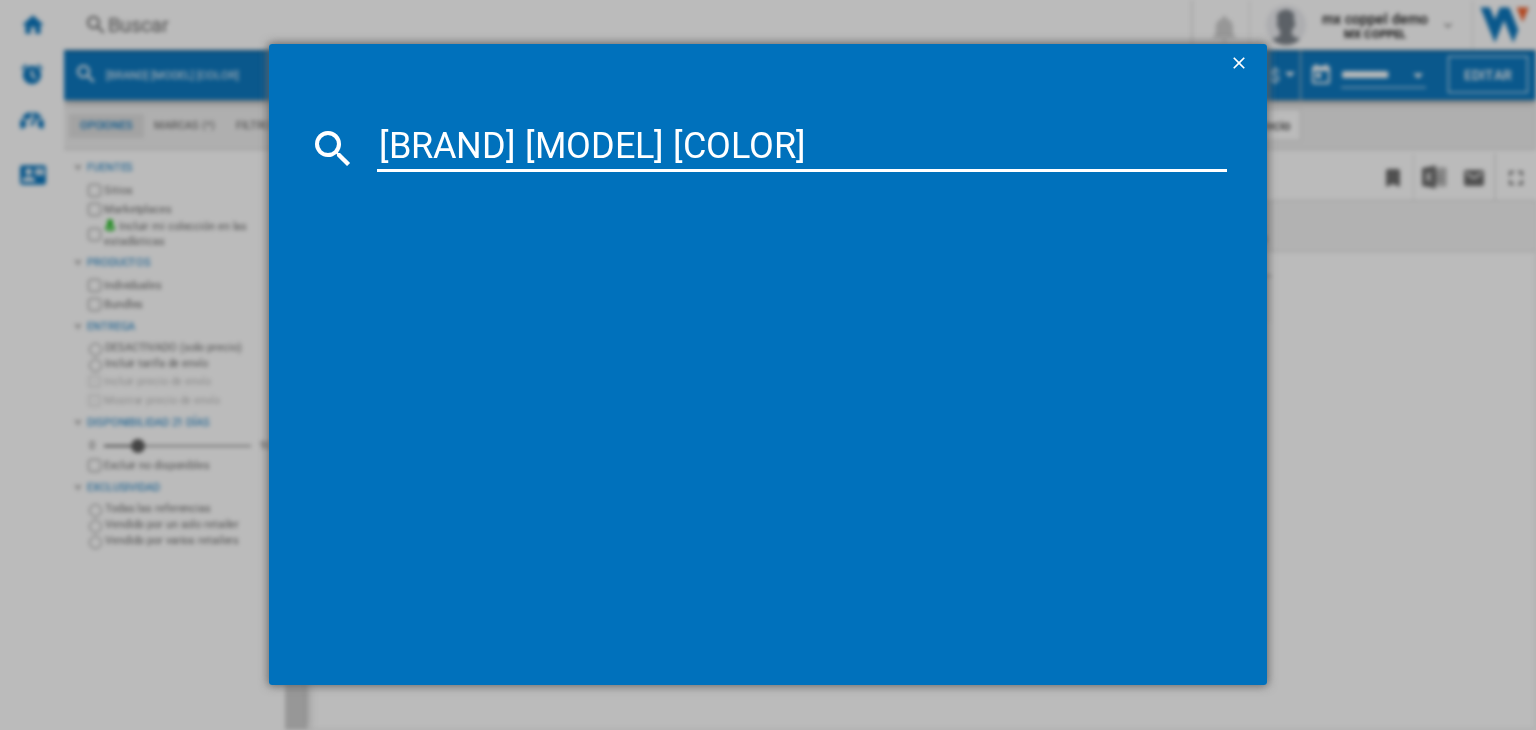 type on "[BRAND] [MODEL] [COLOR]" 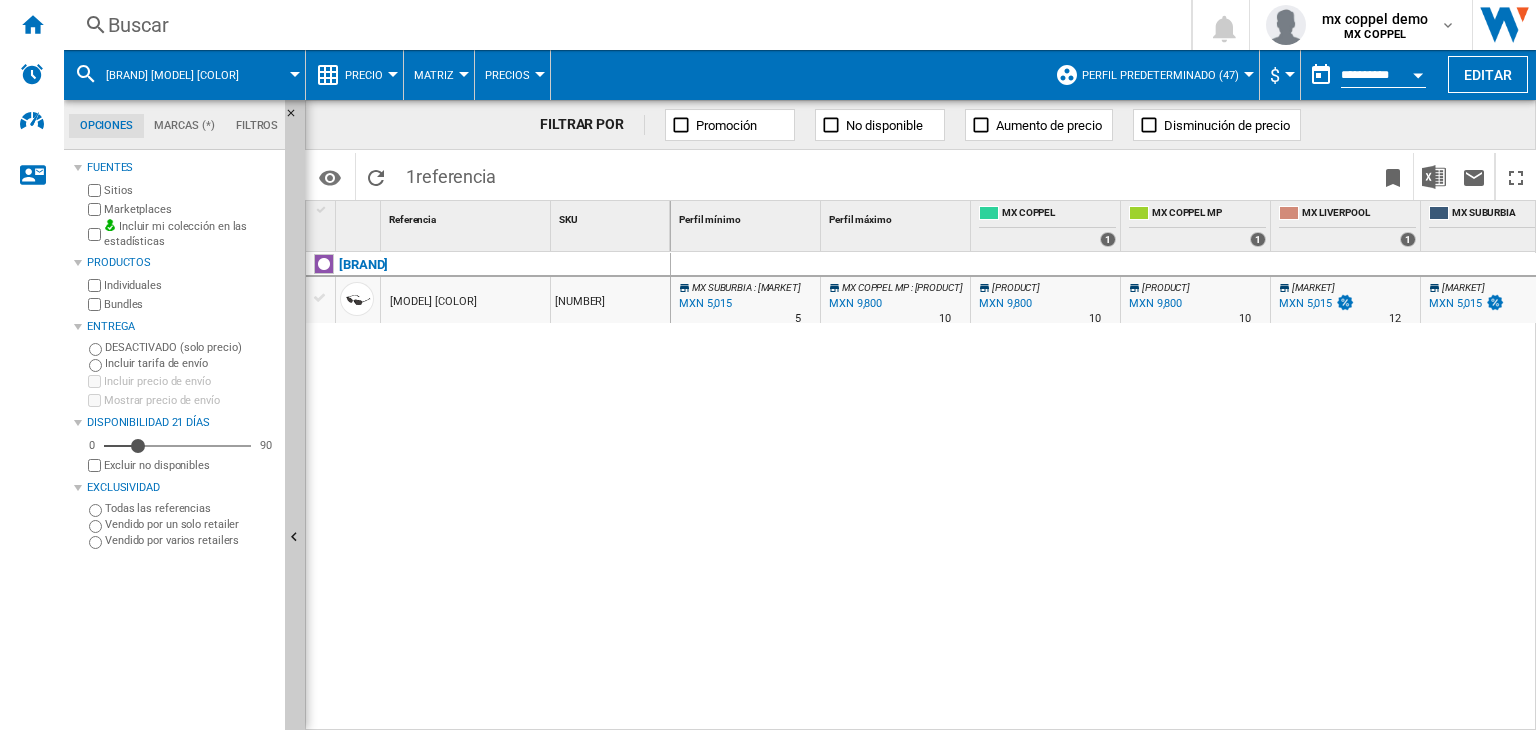 click on "[MODEL] [COLOR]" at bounding box center [465, 300] 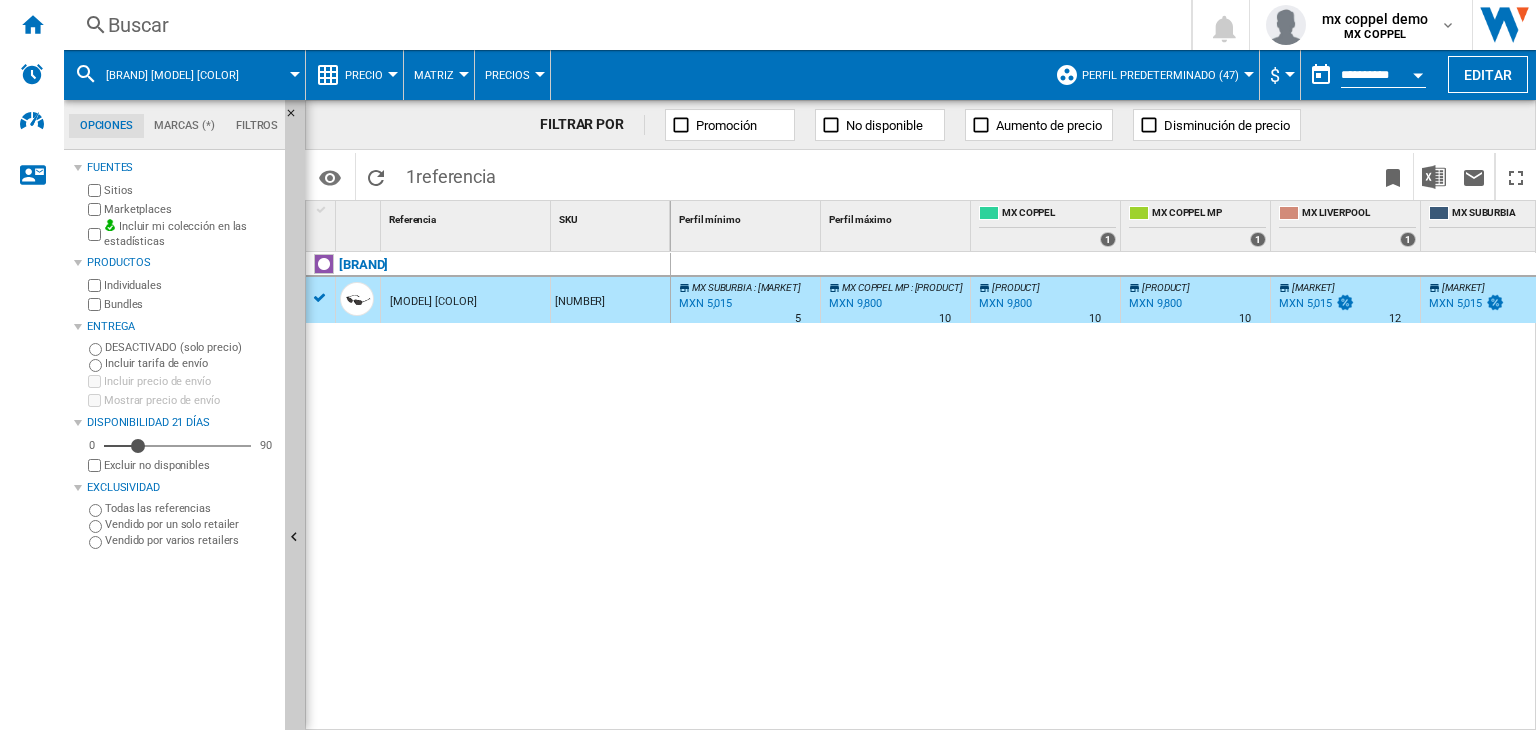 click on "MX SUBURBIA
: [MARKET]
-48.8 %
MXN 5,015
%
N/A
5
MX SUBURBIA  : [MARKET]
MX COPPEL MP
: [PRODUCT]
0.0 %
MXN 9,800
%
N/A
10
MX COPPEL MP  : [PRODUCT]
[PRODUCT]
0.0 %" at bounding box center (1104, 492) 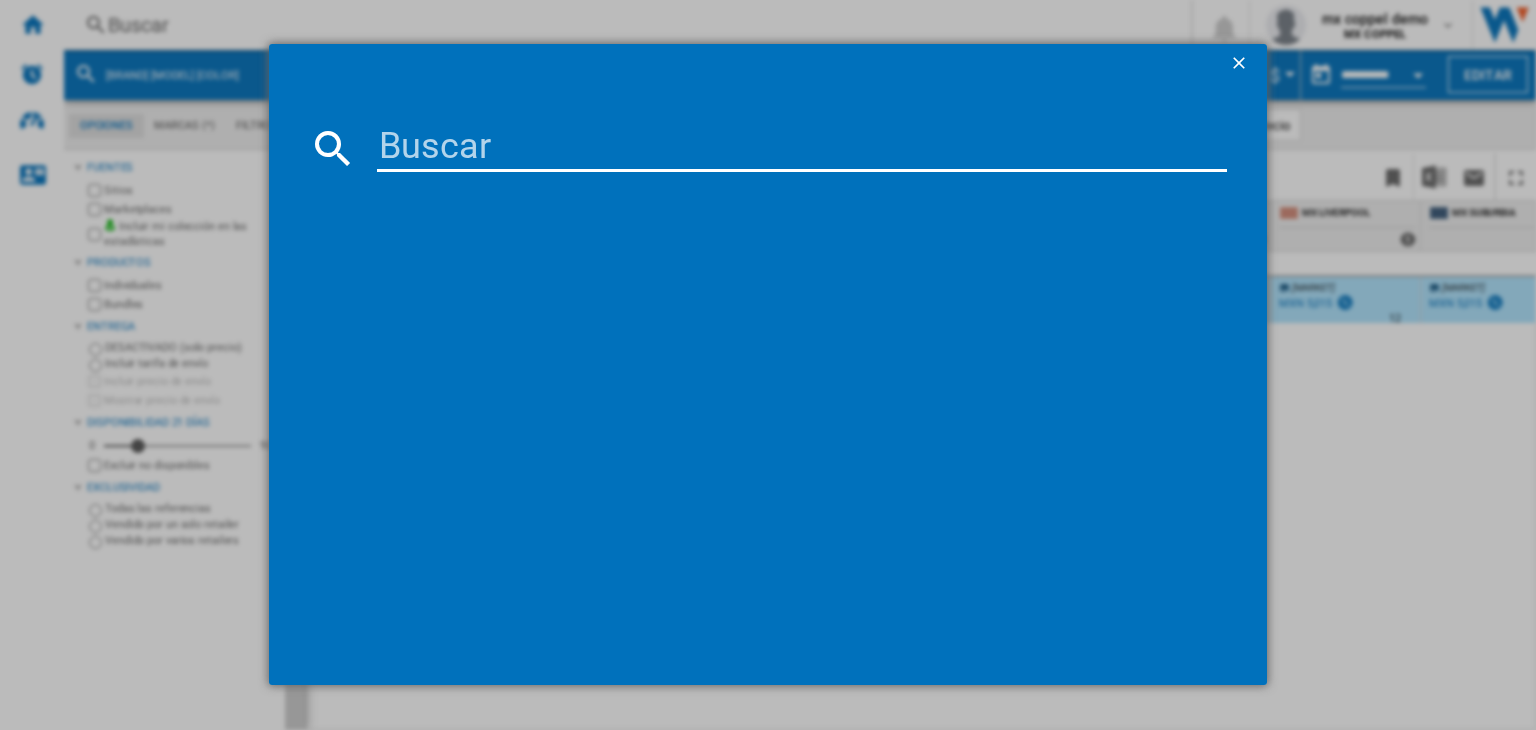 click at bounding box center (802, 148) 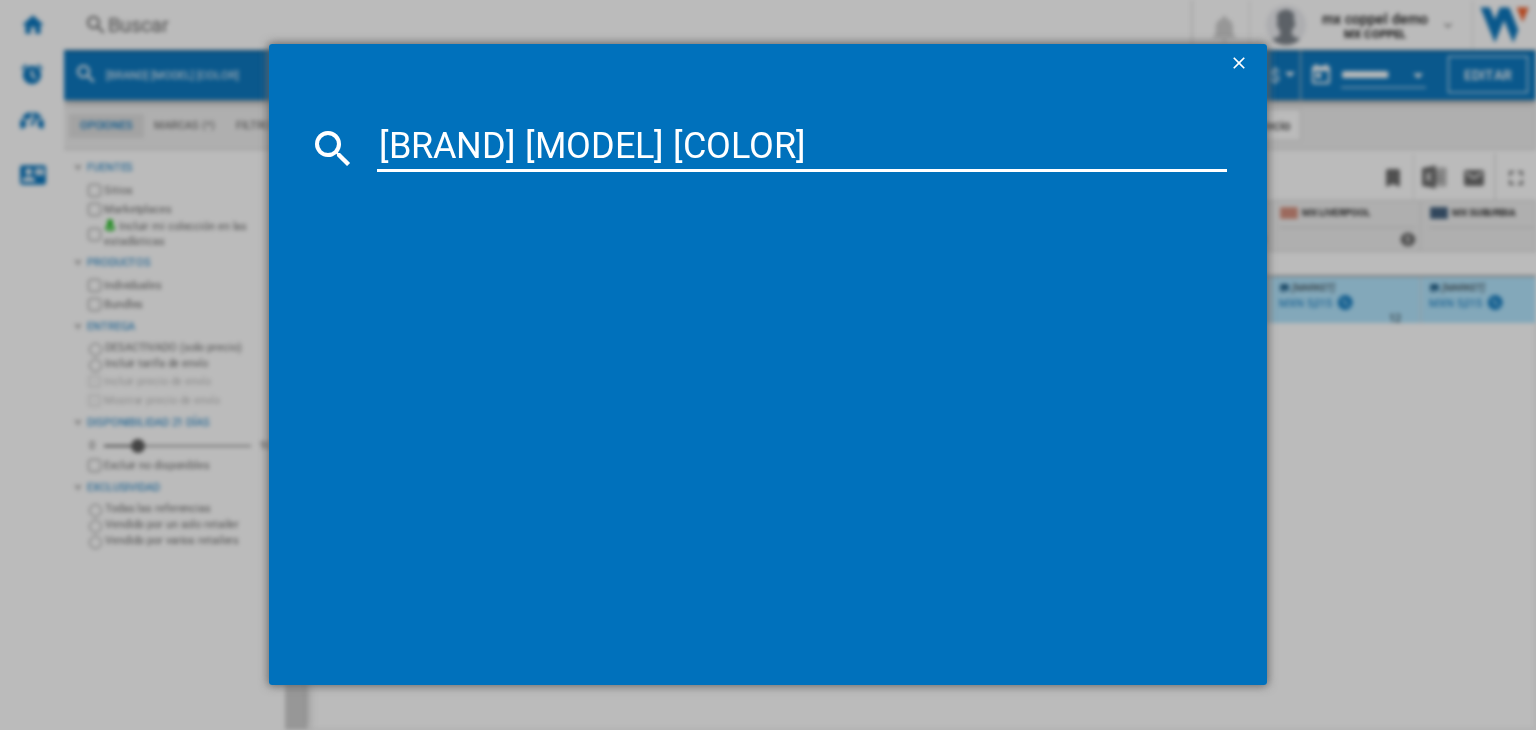 type on "[BRAND] [MODEL] [COLOR]" 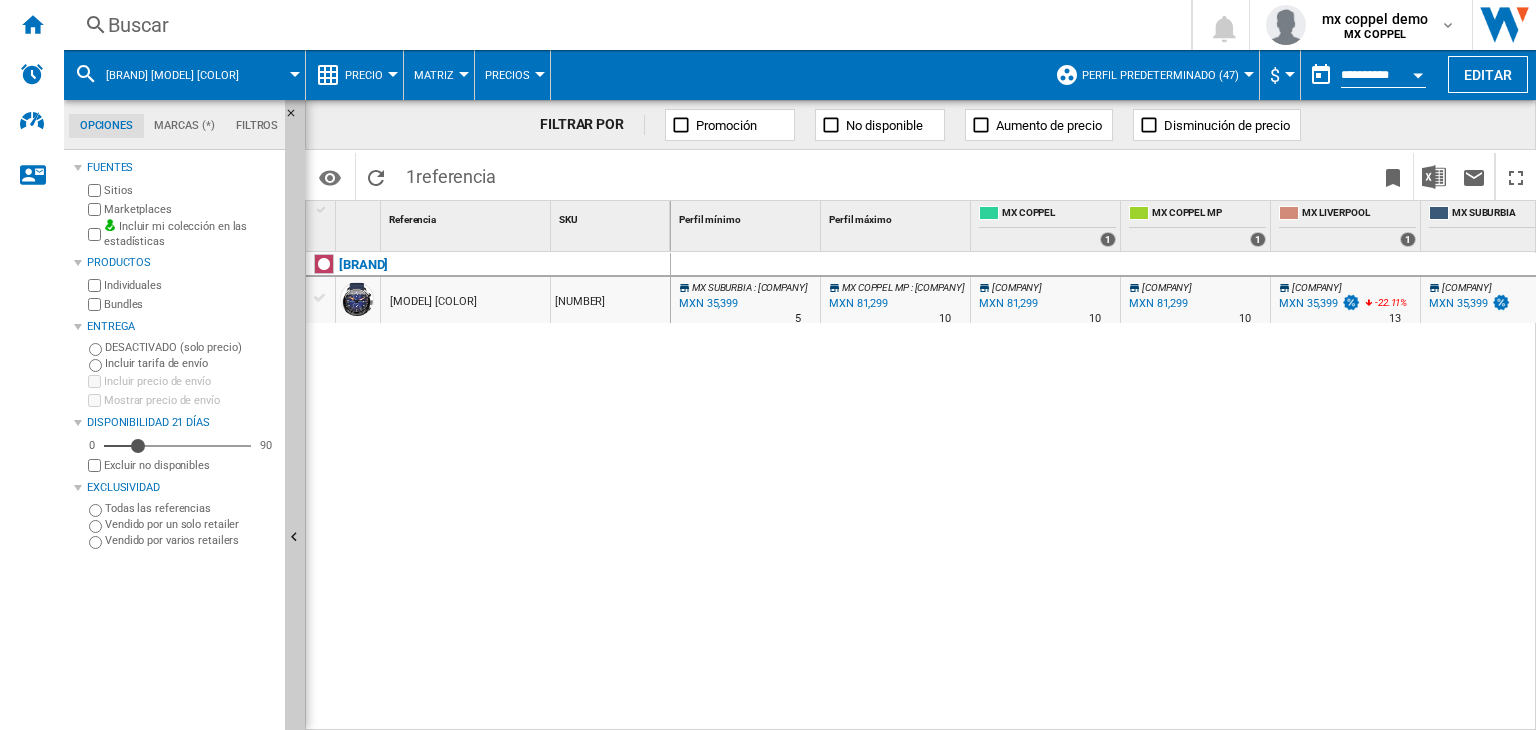 click on "[MODEL] [COLOR]" at bounding box center [433, 302] 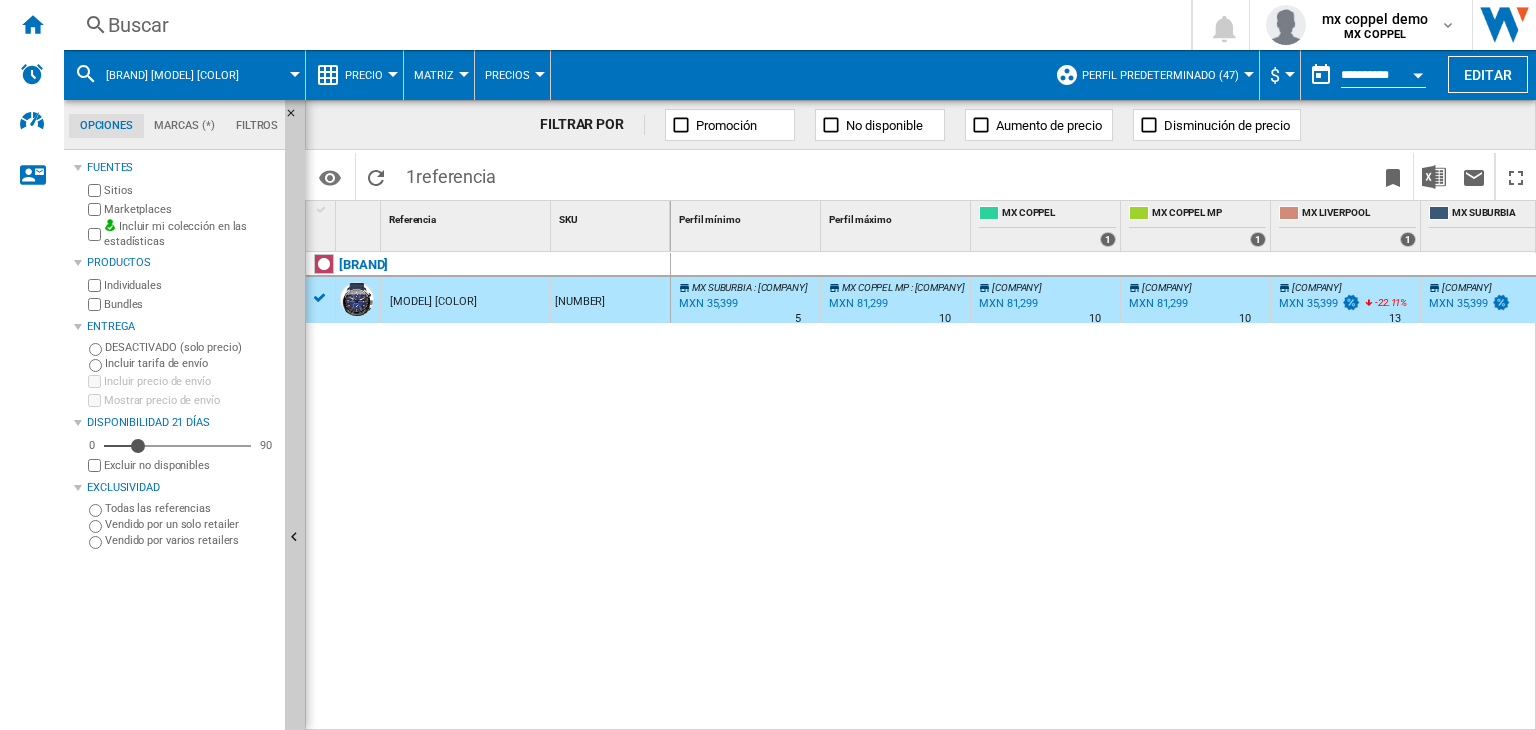 click on "Buscar" at bounding box center [623, 25] 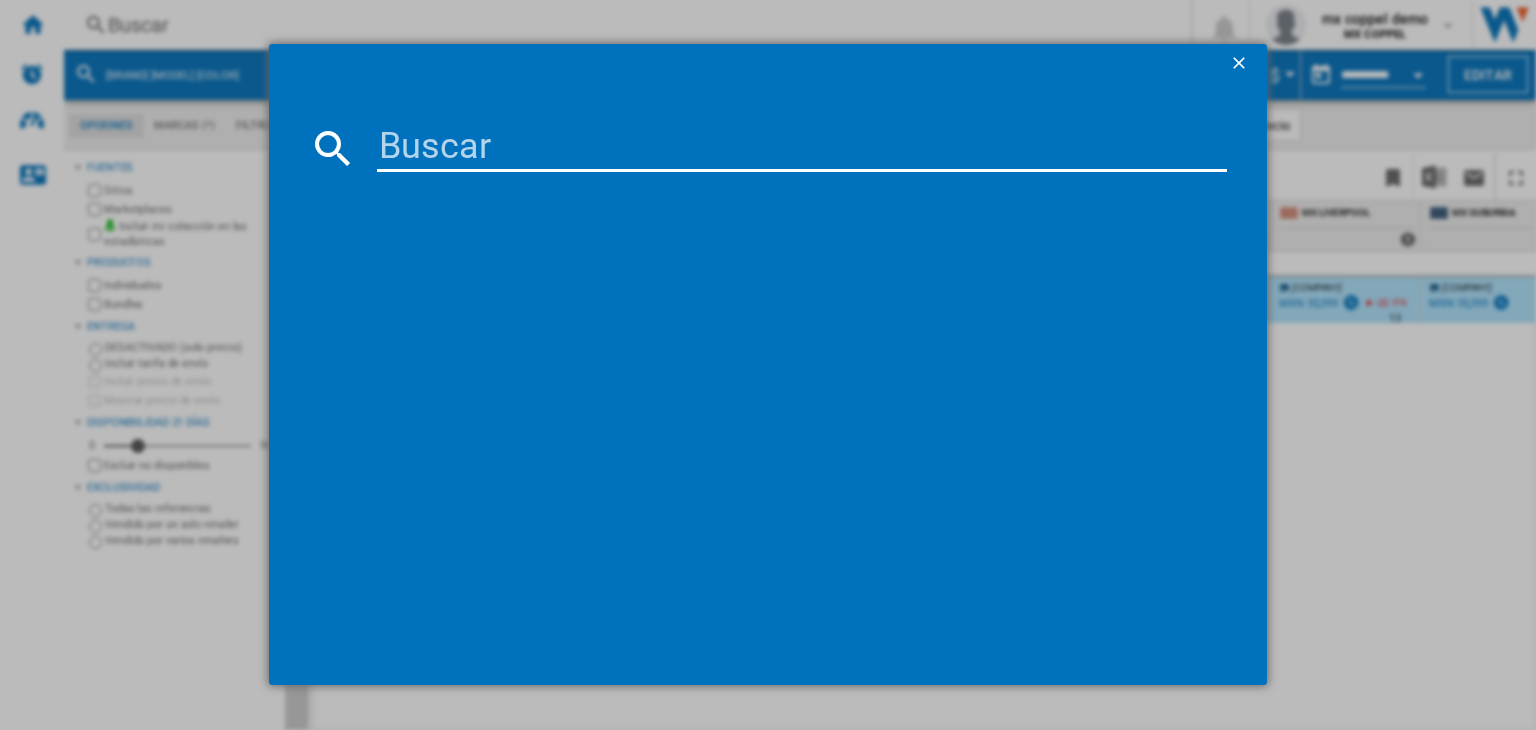 click at bounding box center [802, 148] 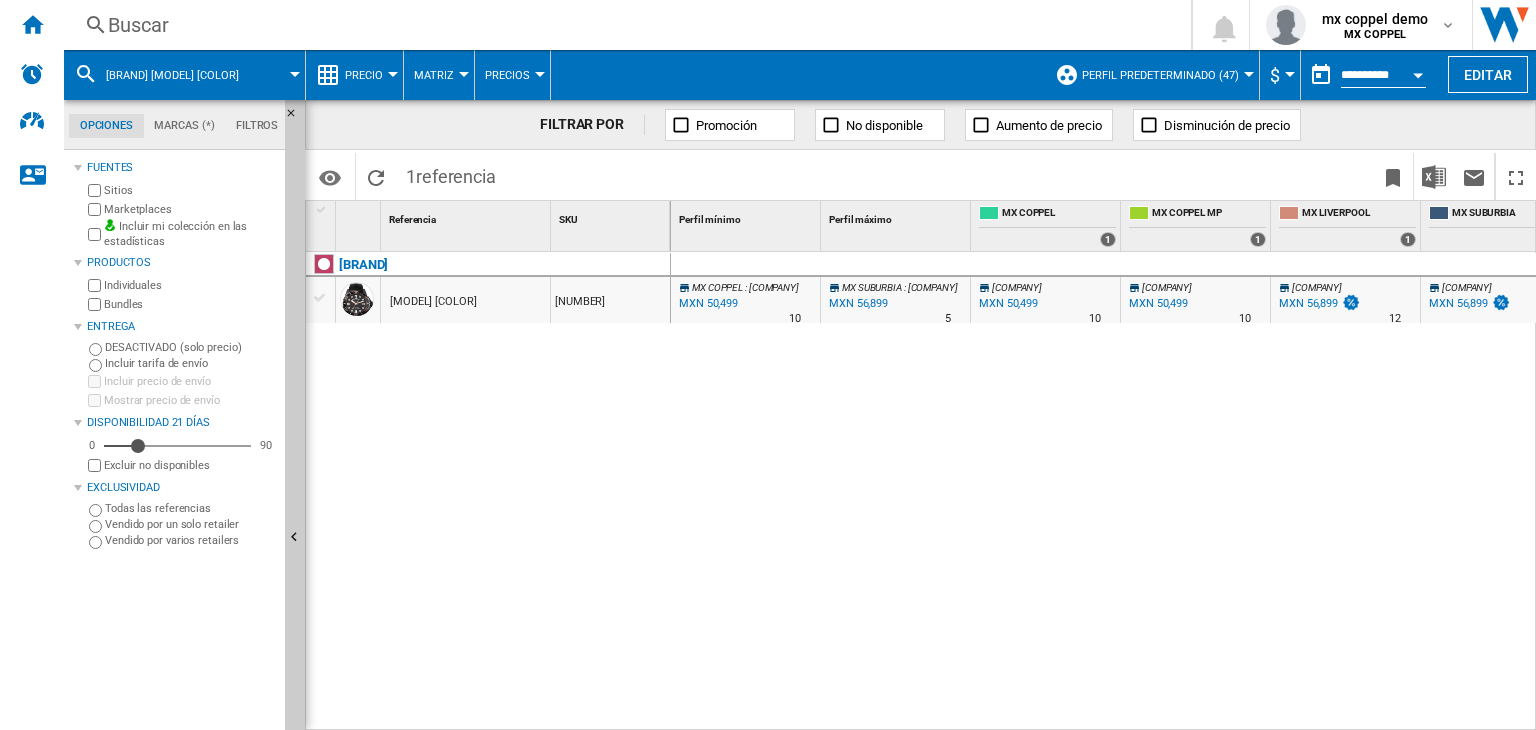 click on "[MODEL] [COLOR]" at bounding box center (433, 302) 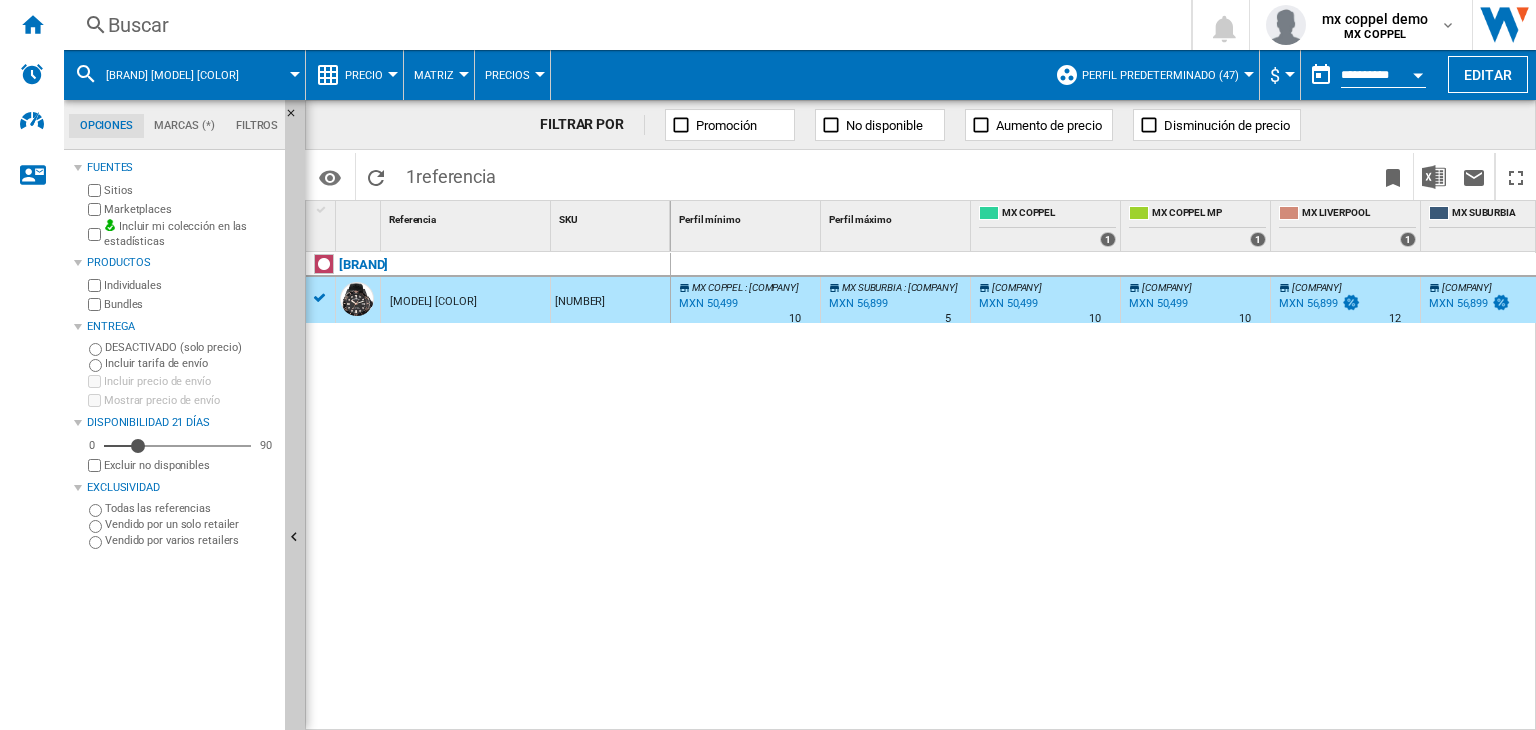 click on "Buscar" at bounding box center [623, 25] 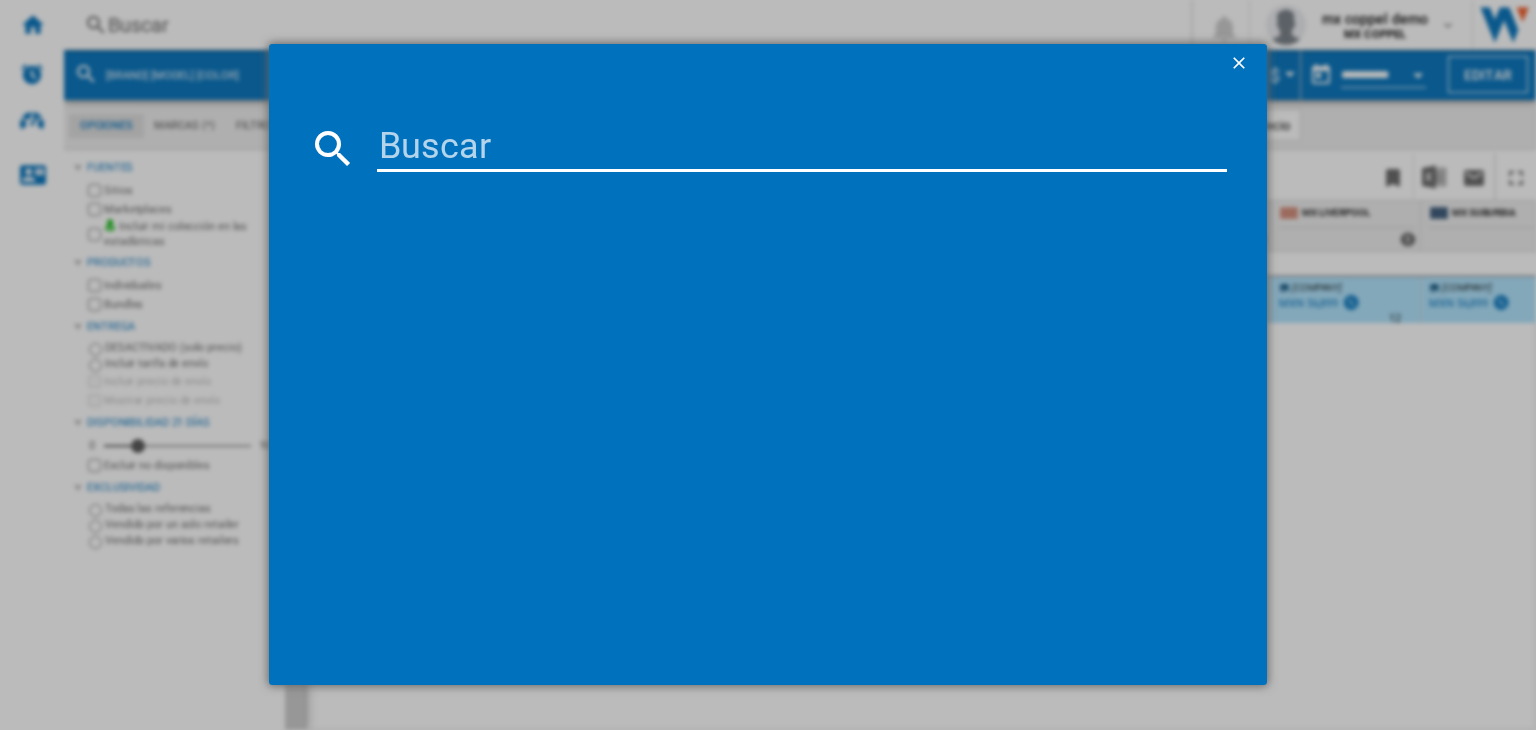 click at bounding box center [802, 148] 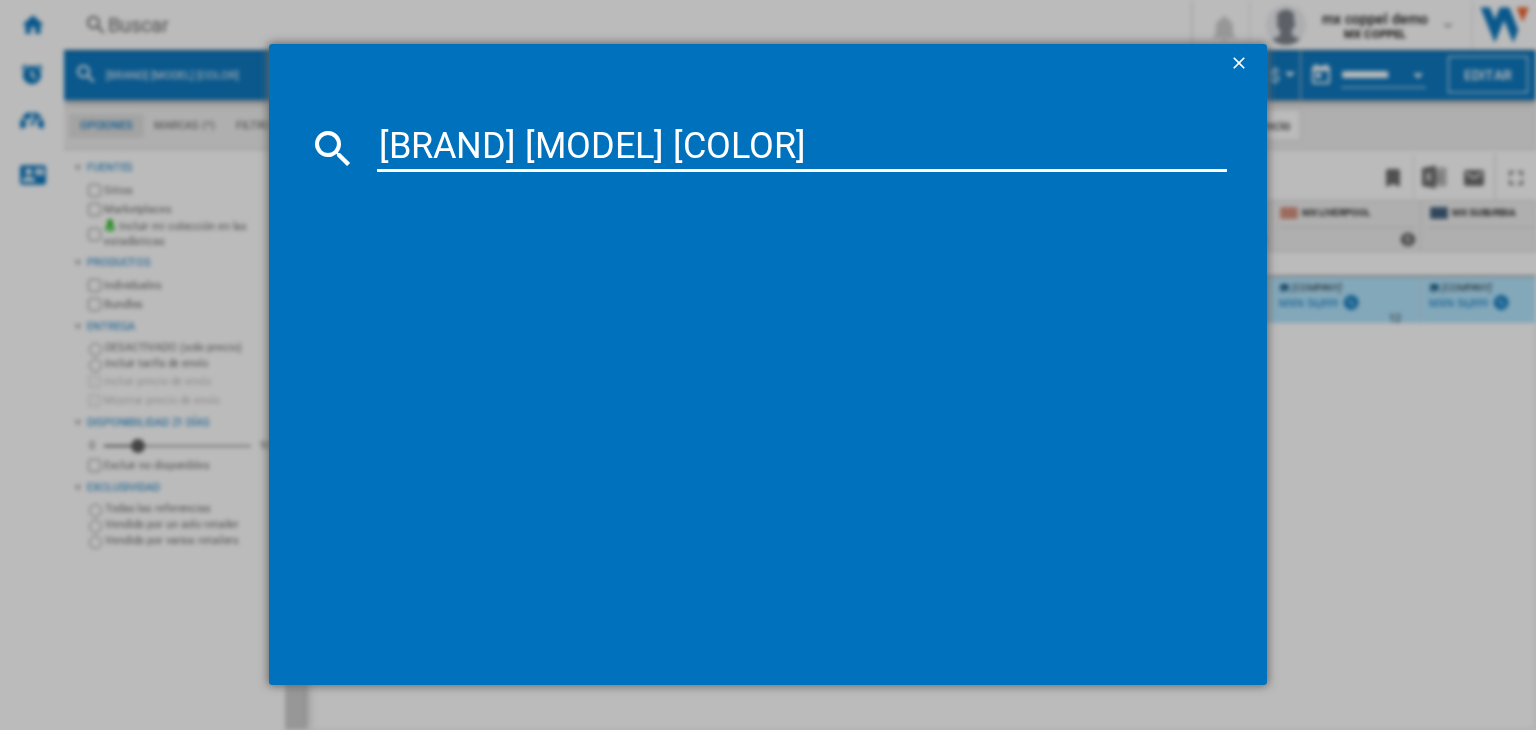 type on "[BRAND] [MODEL] [COLOR]" 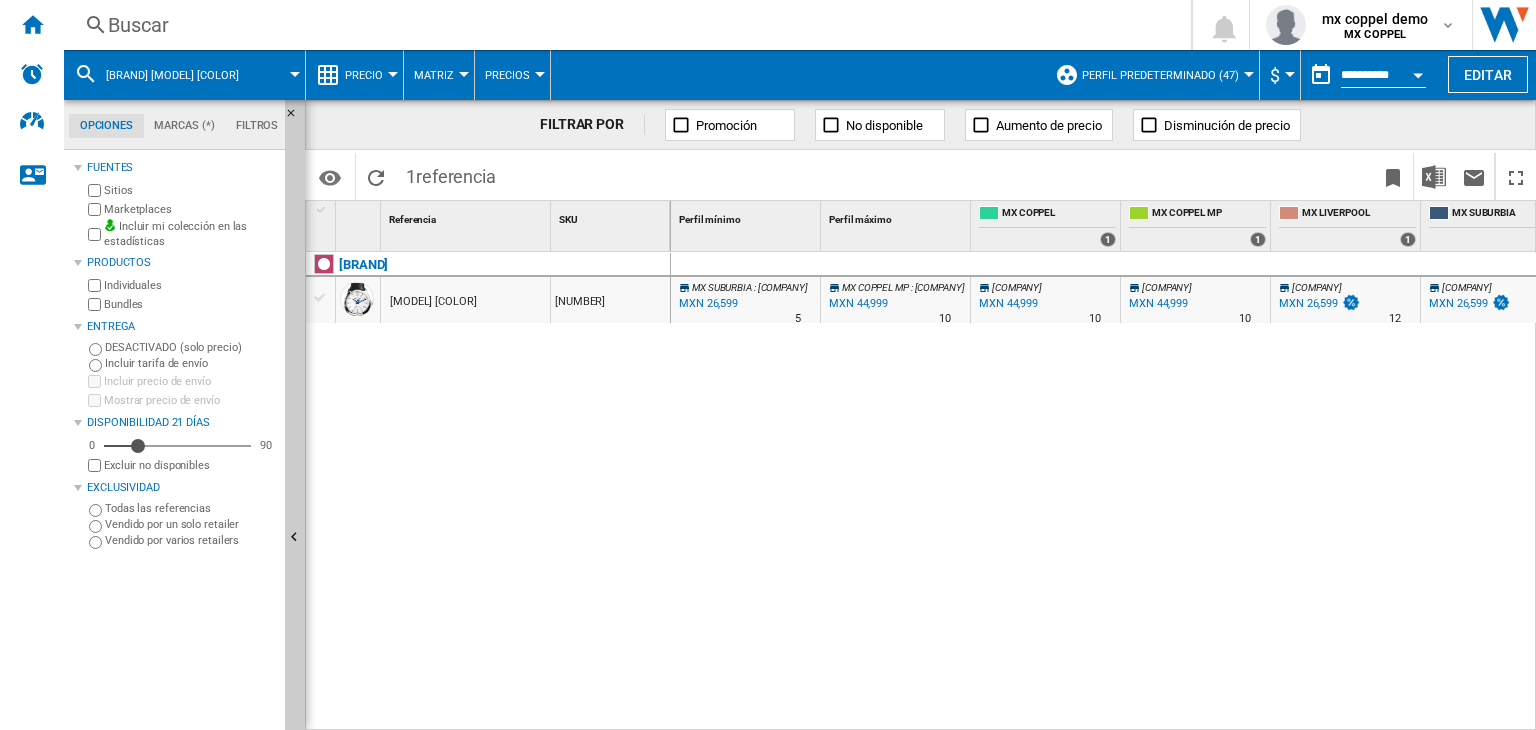 click on "[MODEL] [COLOR]" at bounding box center (433, 302) 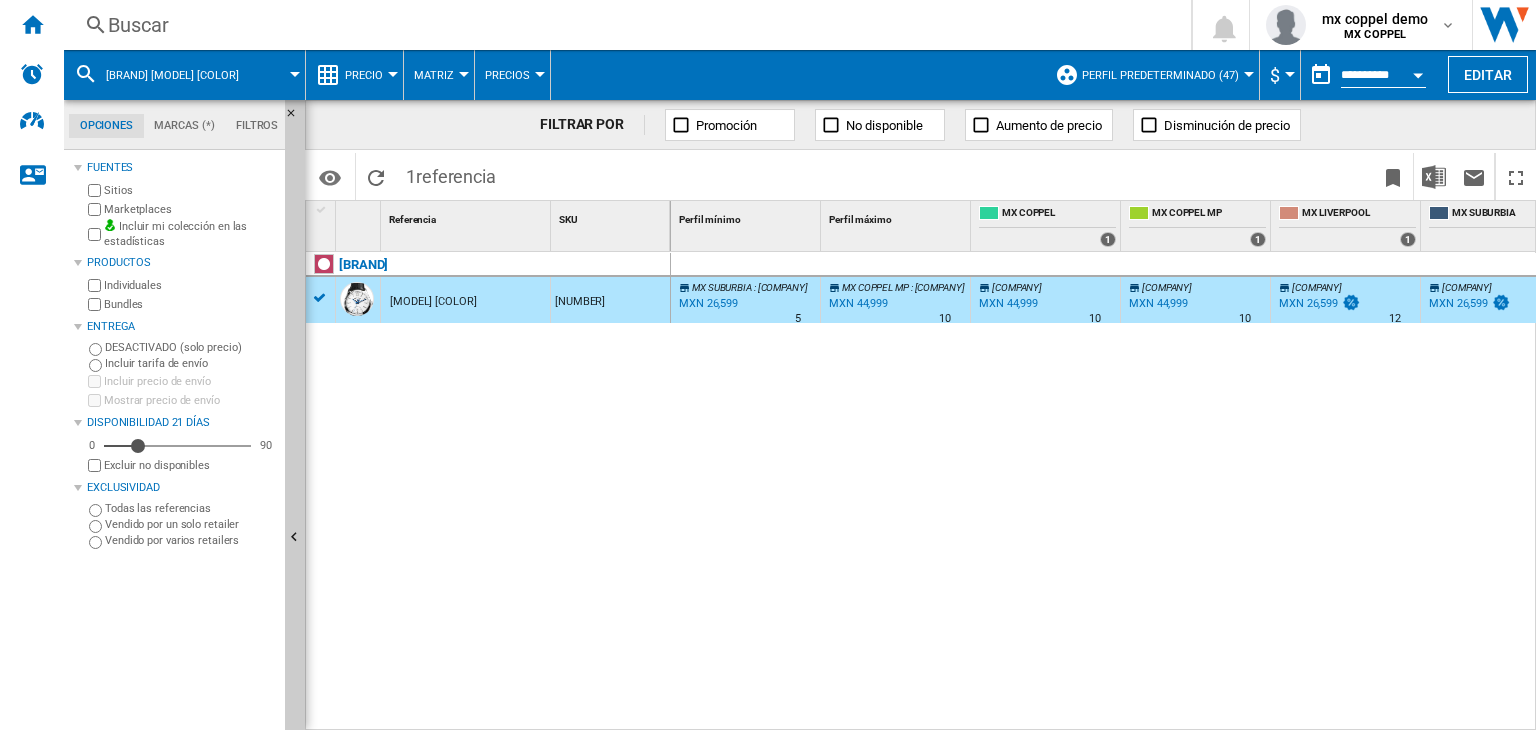 click on "Buscar" at bounding box center [623, 25] 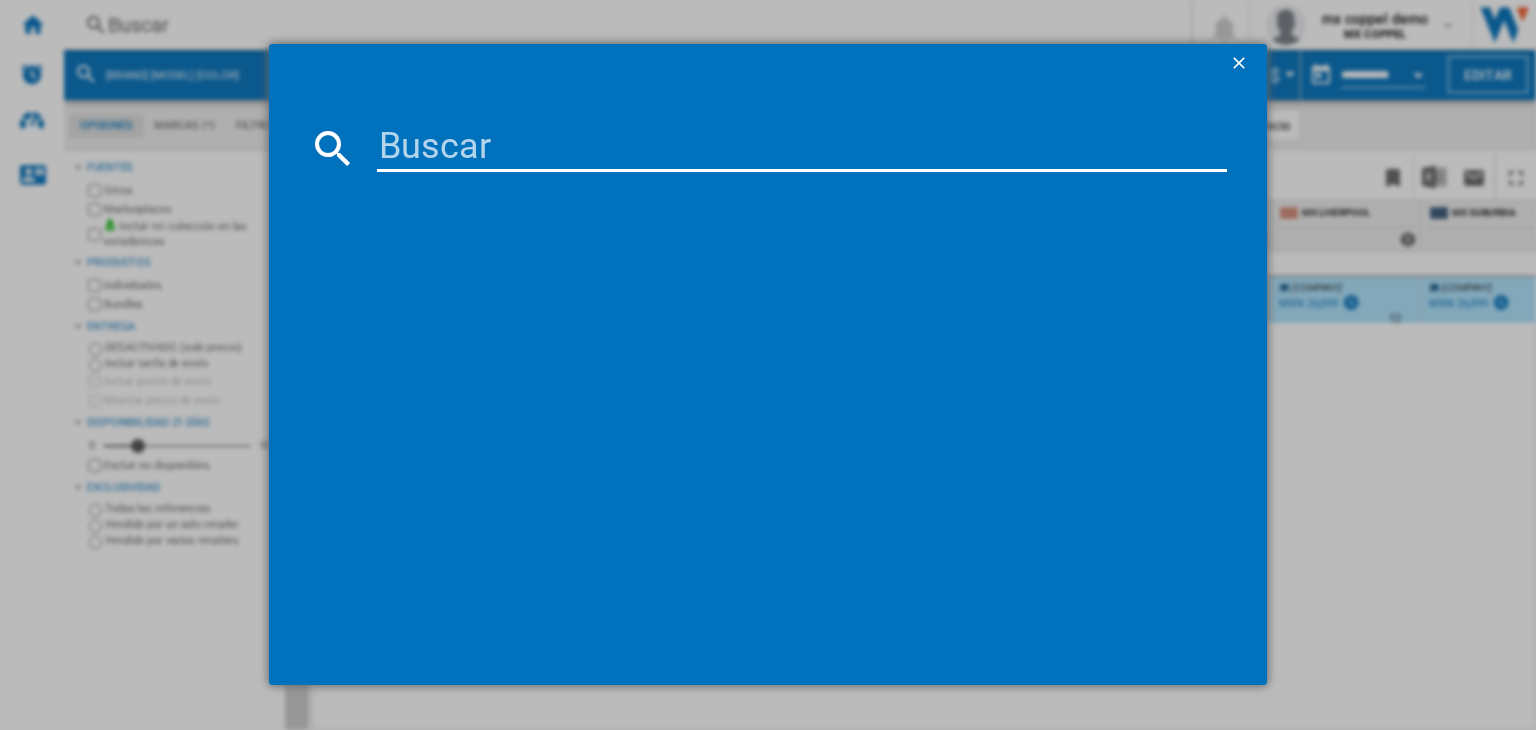 click at bounding box center [802, 148] 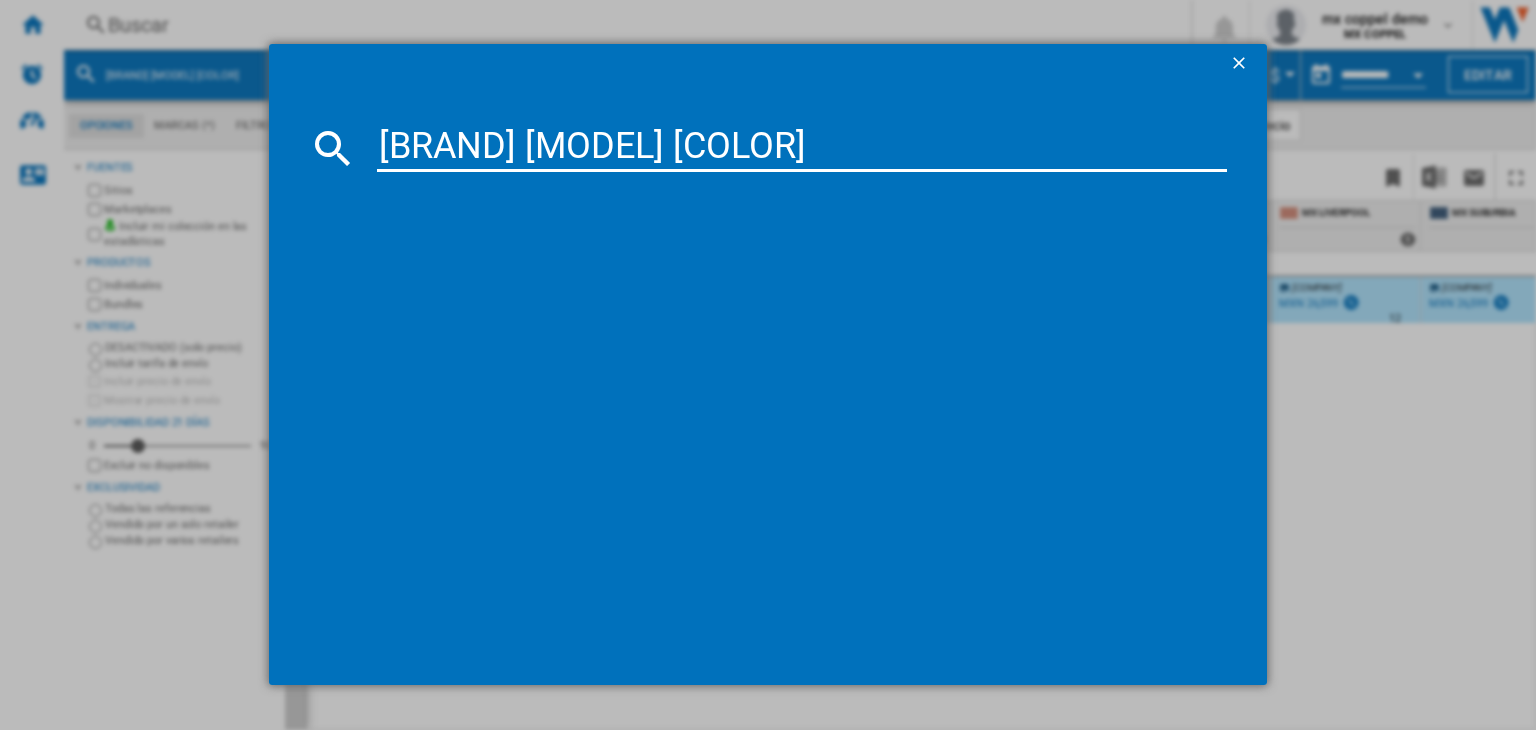scroll, scrollTop: 0, scrollLeft: 48, axis: horizontal 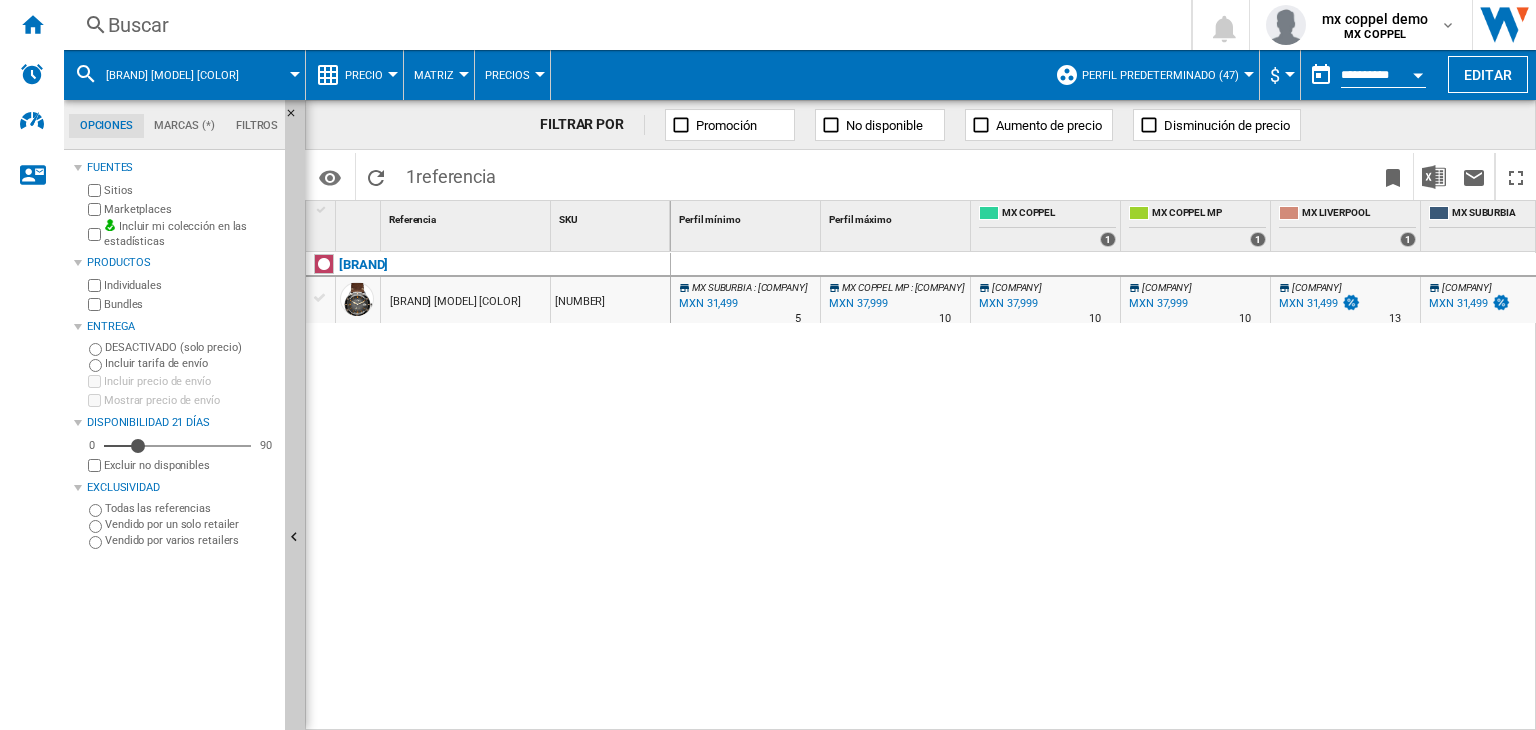click on "[BRAND] [MODEL] [COLOR]" at bounding box center (455, 302) 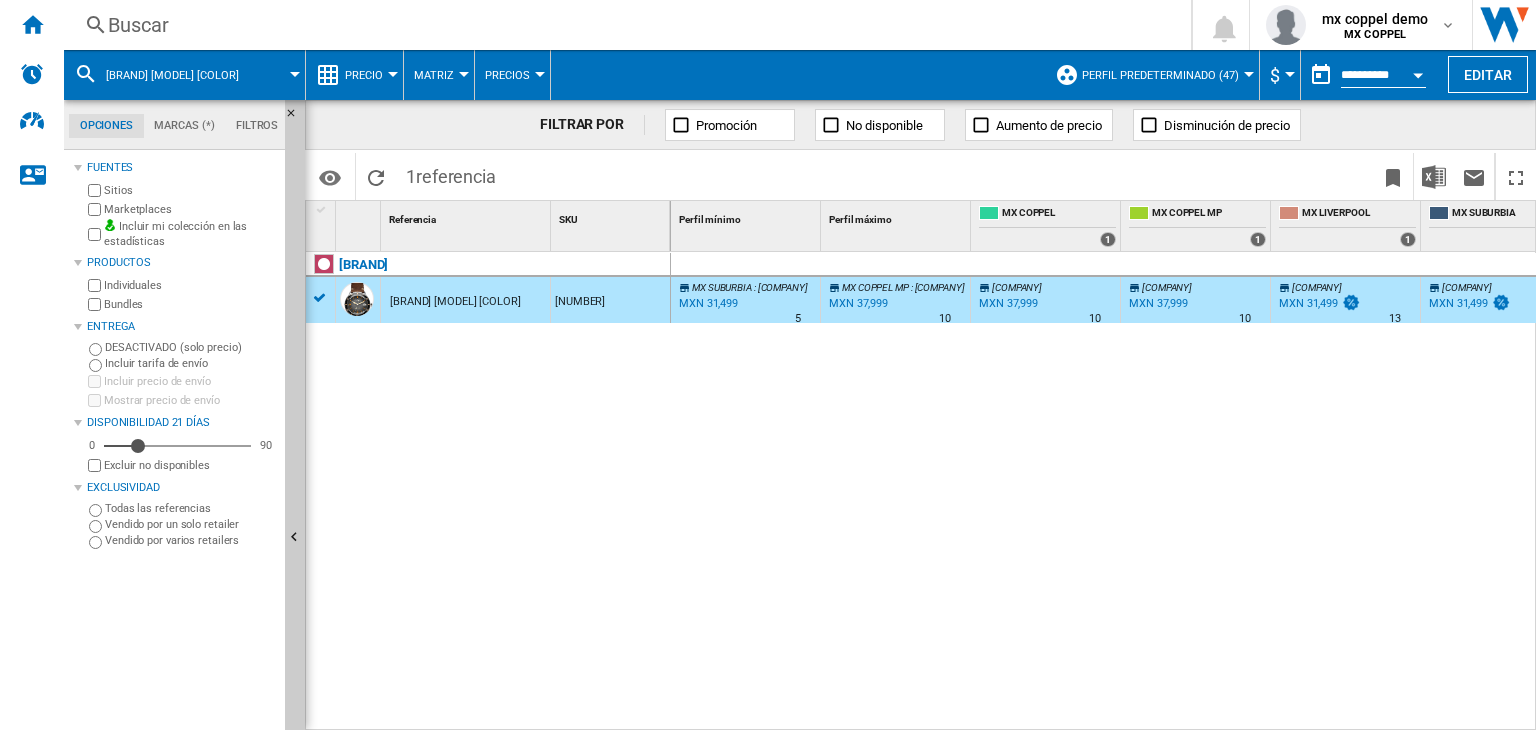 click on "Buscar" at bounding box center (623, 25) 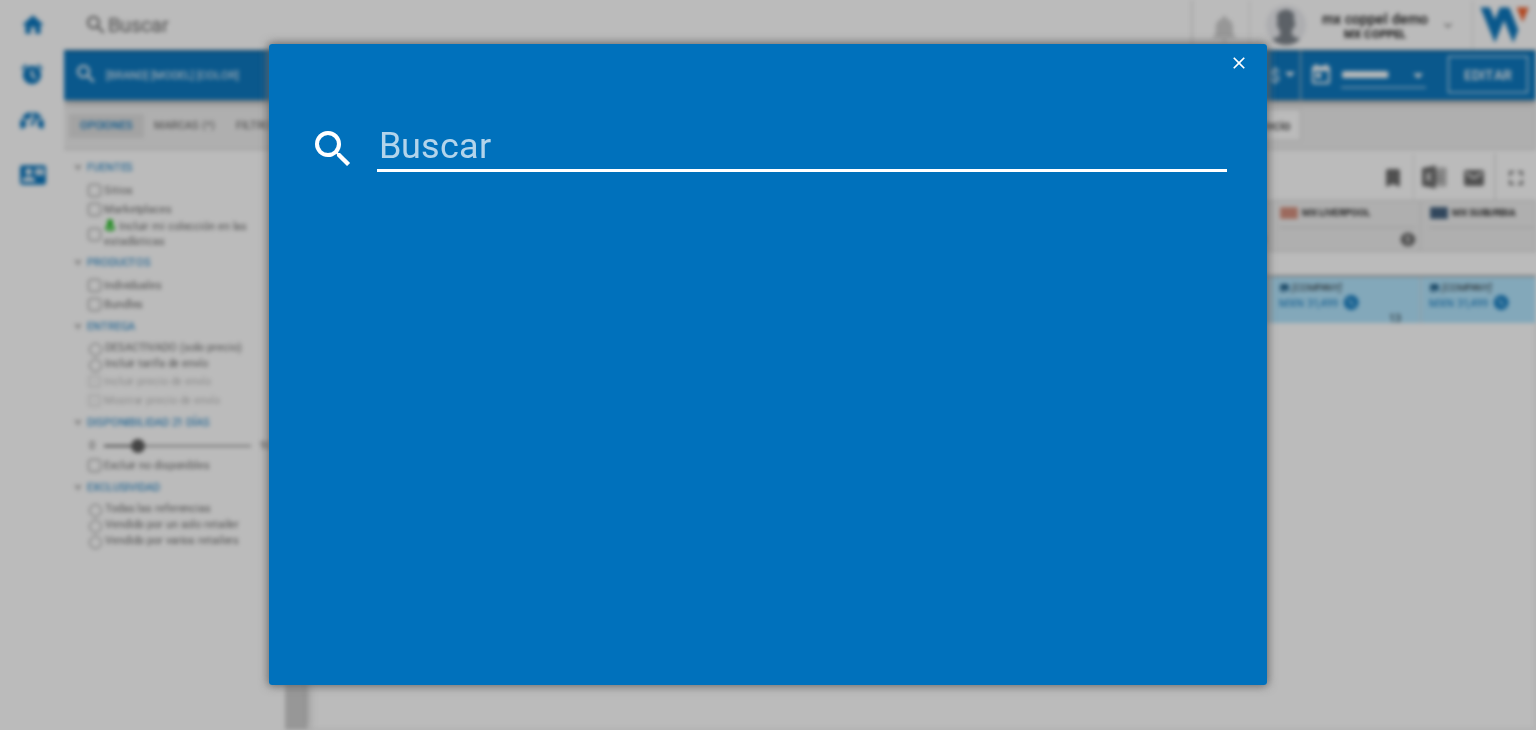 click at bounding box center [802, 148] 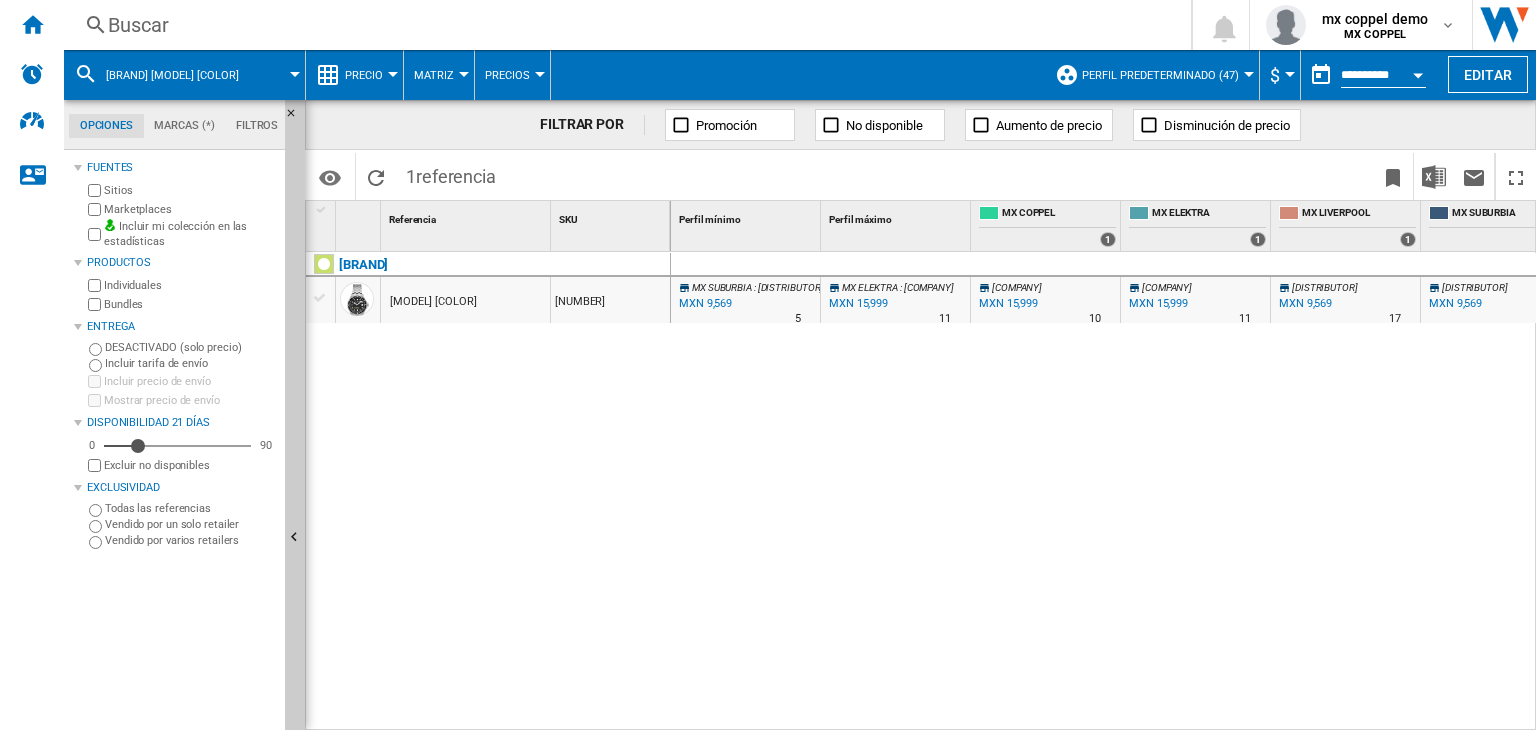 click on "[MODEL] [COLOR]" at bounding box center [465, 300] 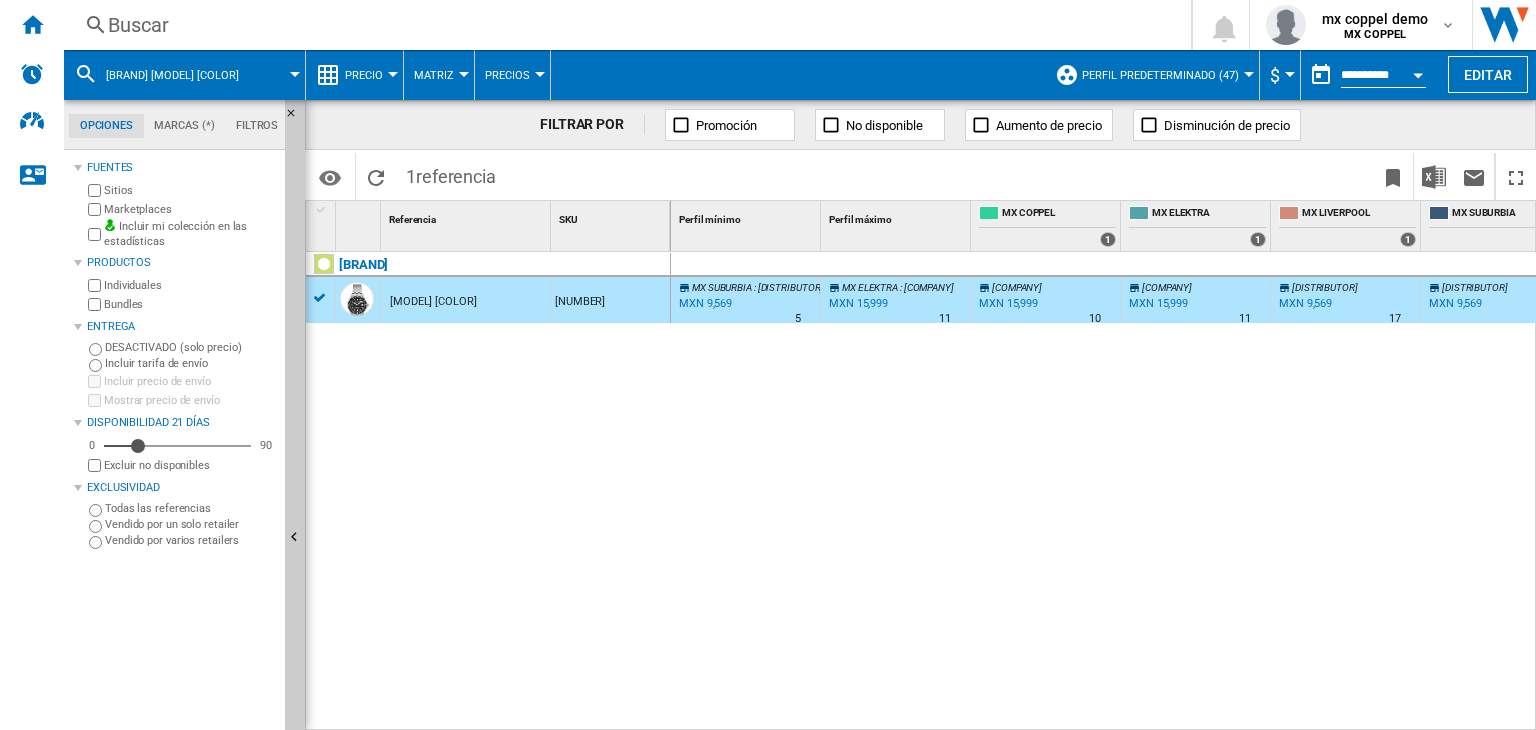 click on "Buscar" at bounding box center (623, 25) 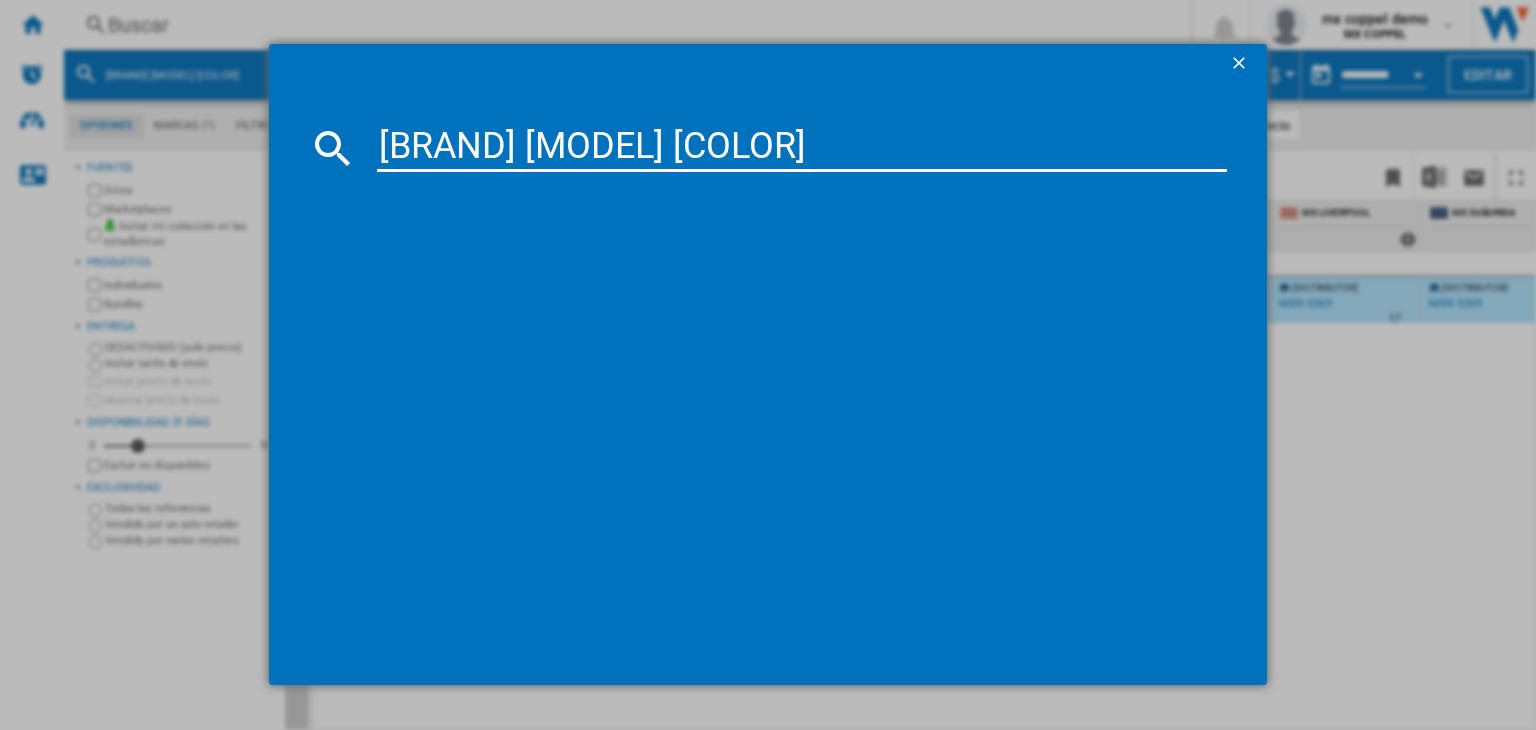 type on "[BRAND] [MODEL] [COLOR]" 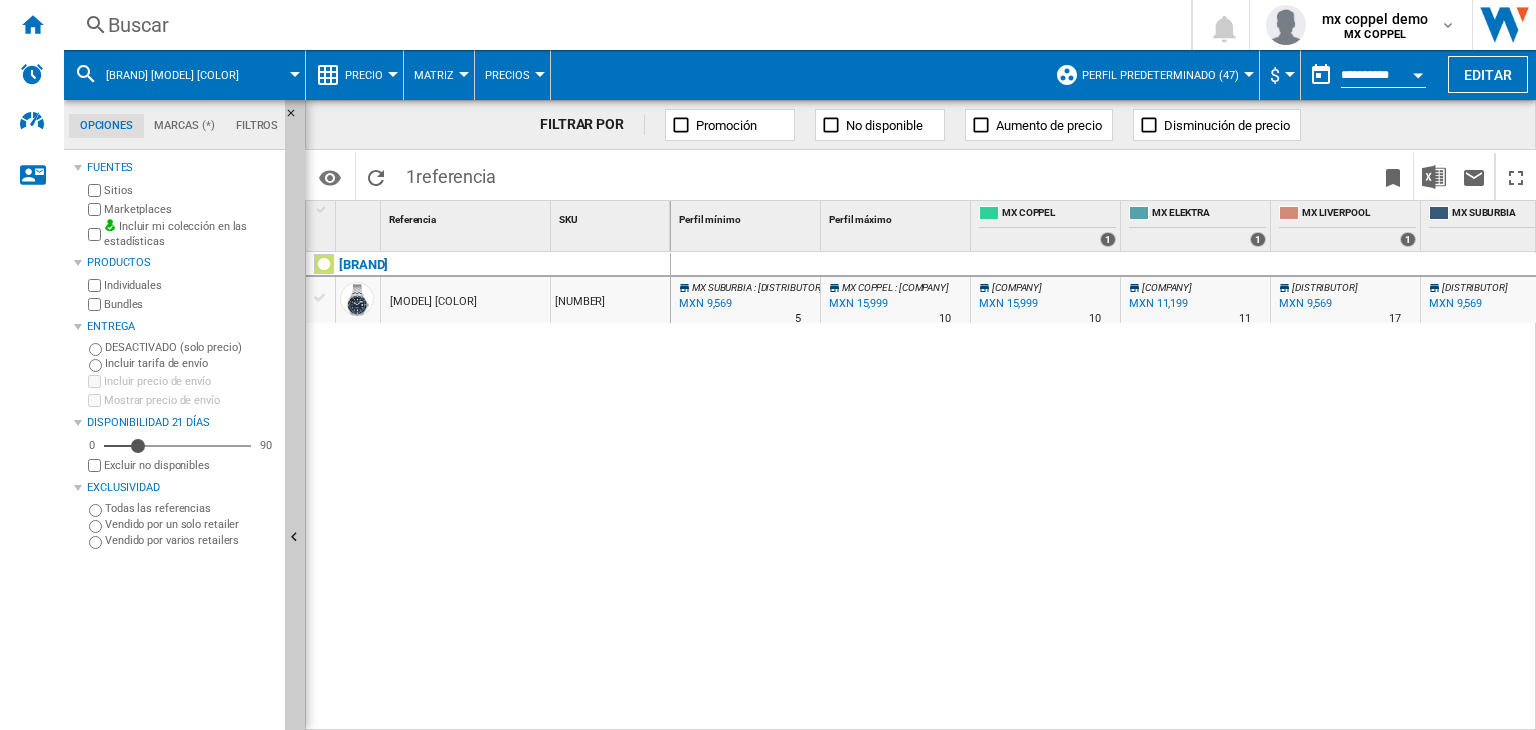 click on "[MODEL] [COLOR]" at bounding box center [433, 302] 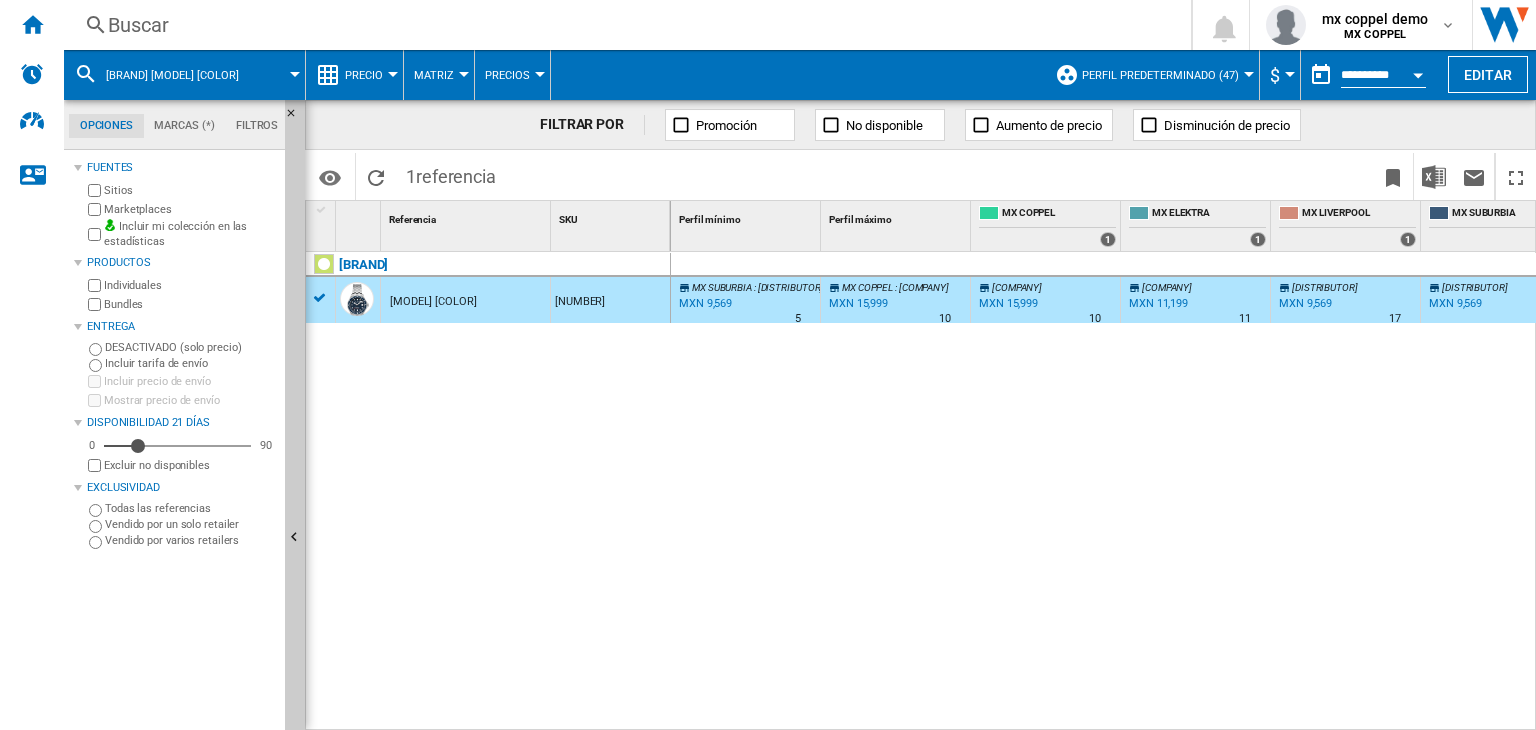 click on "Buscar" at bounding box center [623, 25] 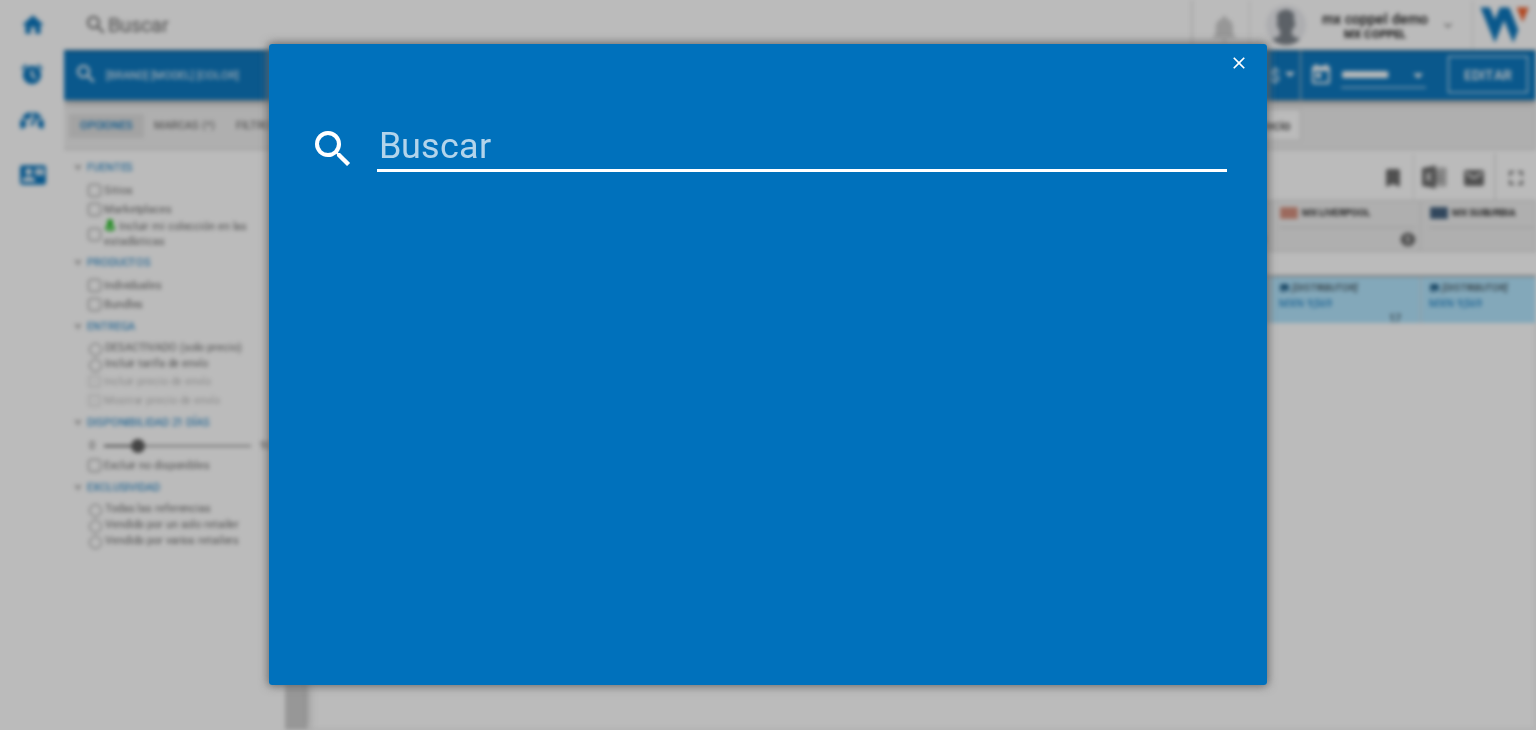 click at bounding box center [802, 148] 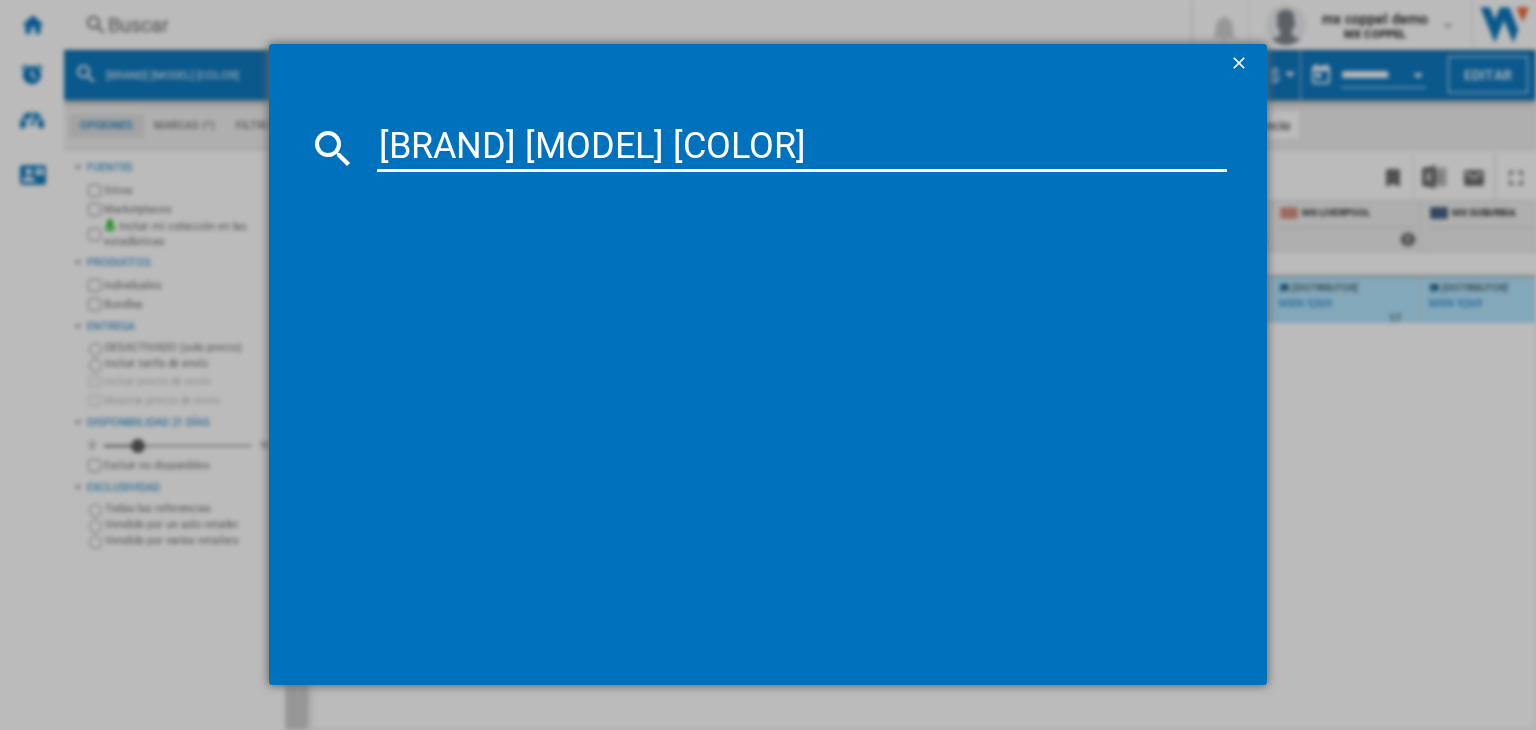 type on "[BRAND] [MODEL] [COLOR]" 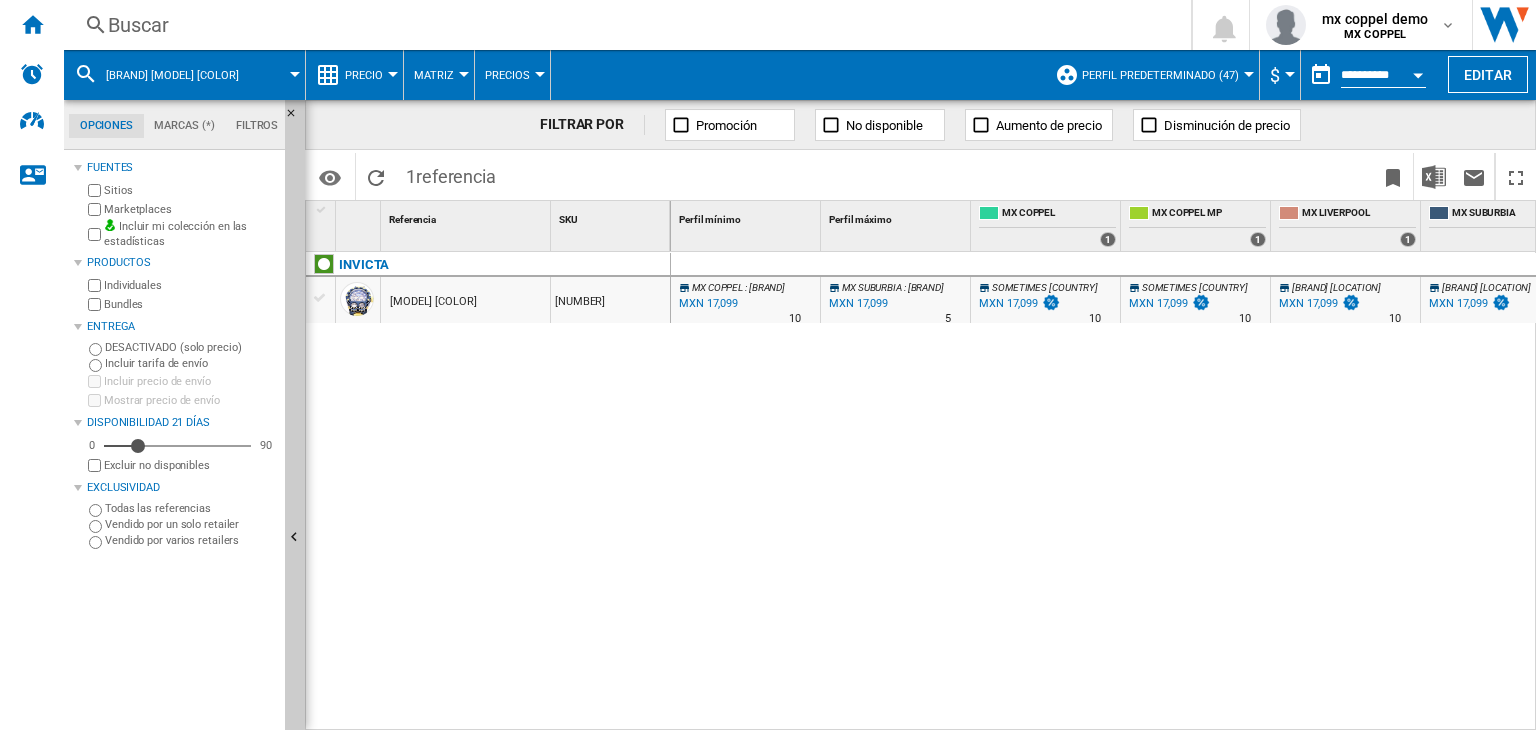 click on "[MODEL] [COLOR]" at bounding box center (465, 300) 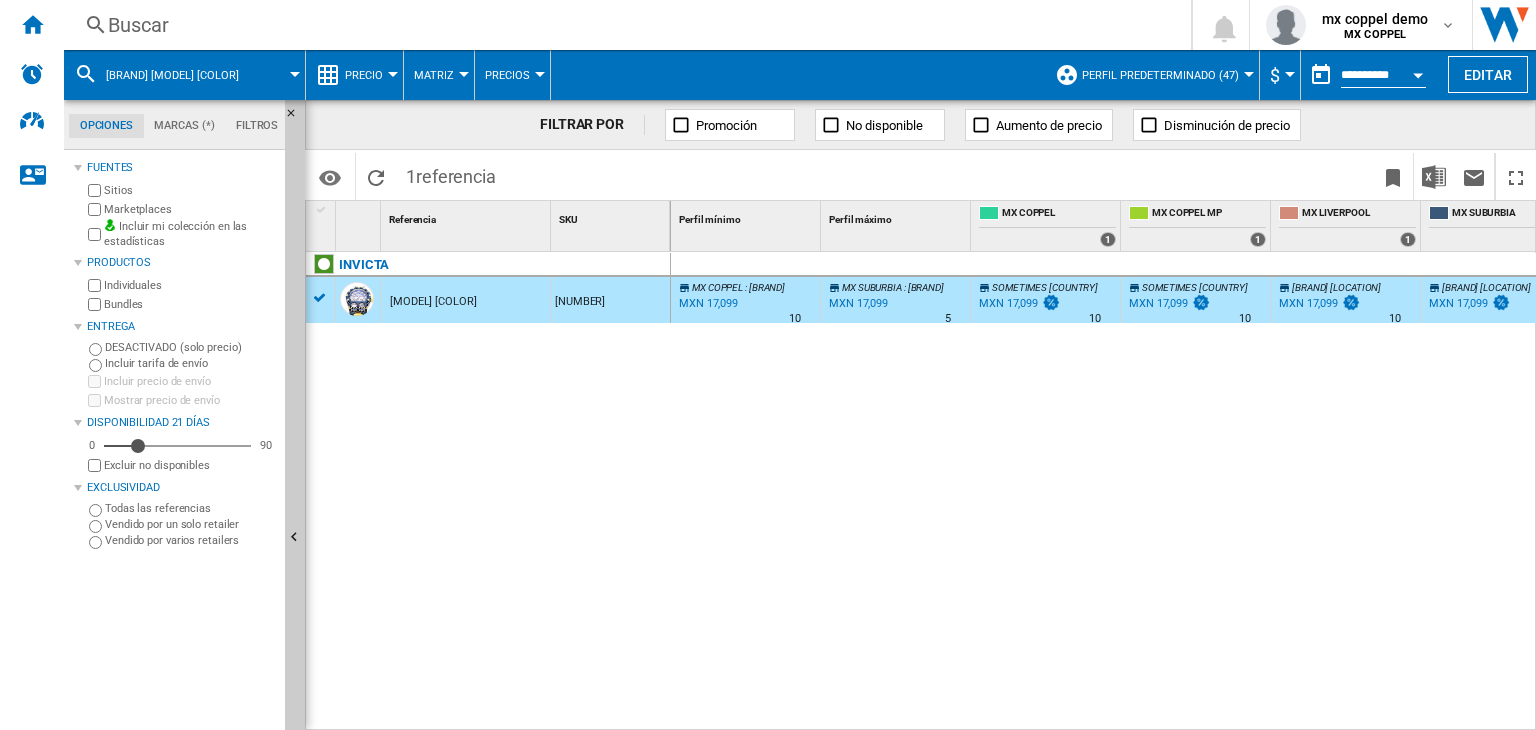 click on "Buscar" at bounding box center [623, 25] 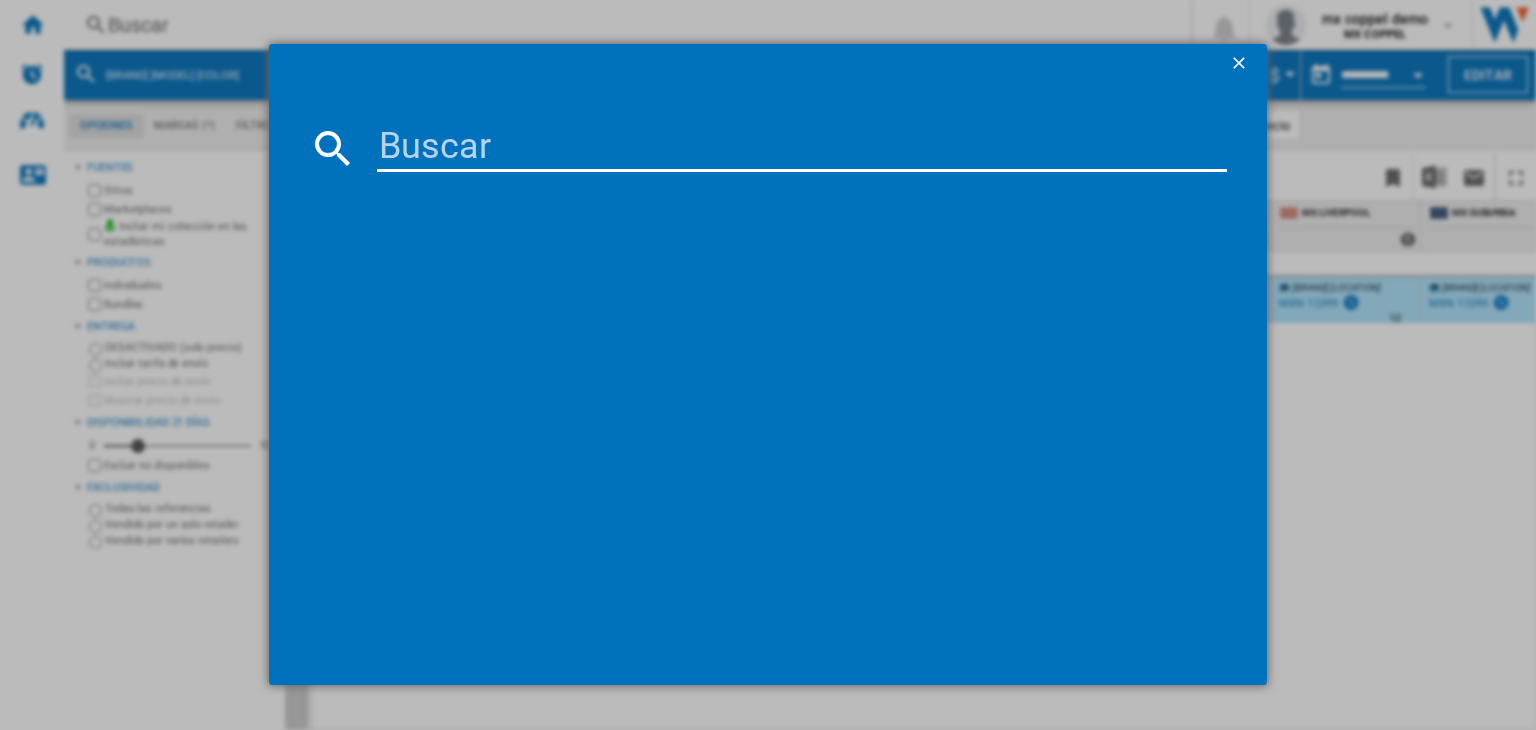 click at bounding box center (802, 148) 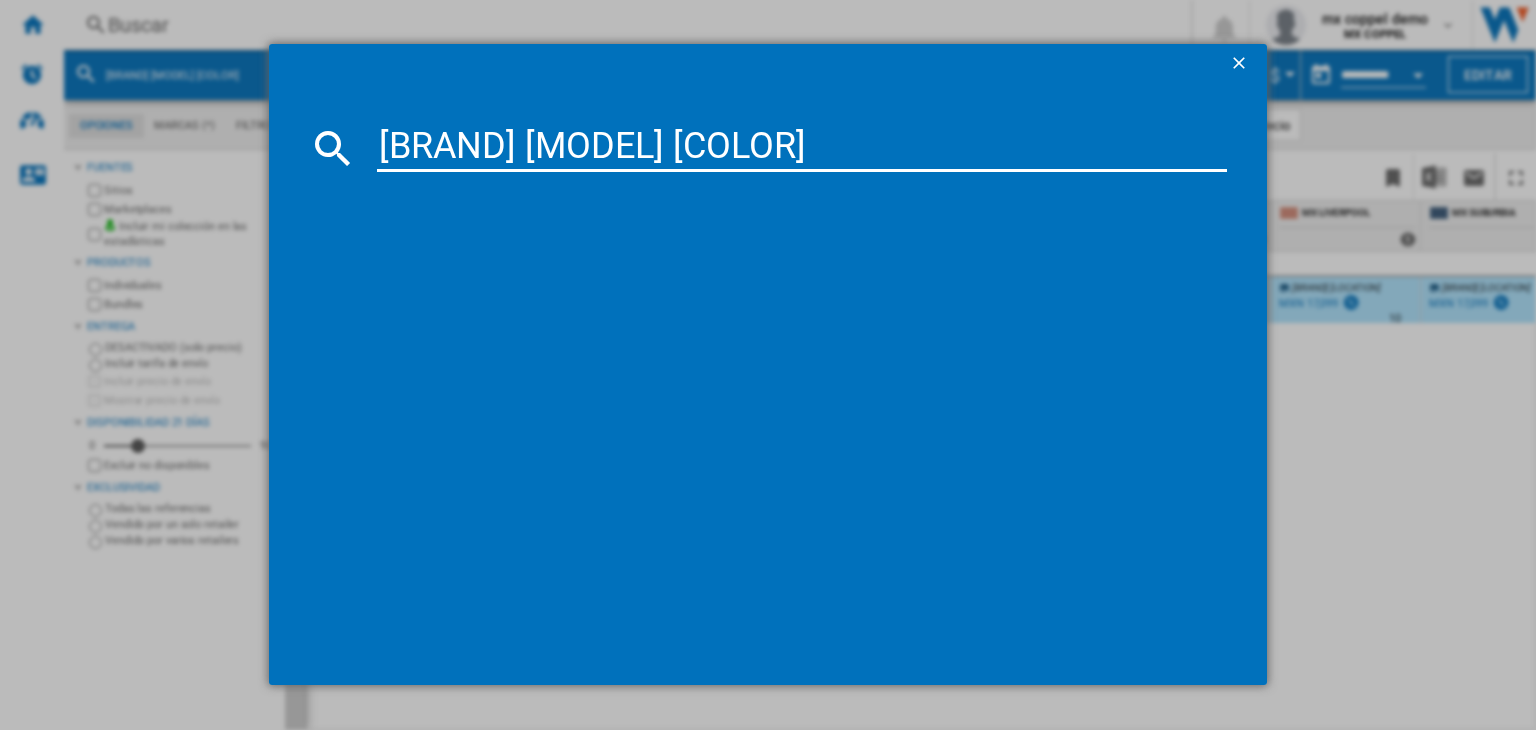 type on "[BRAND] [MODEL] [COLOR]" 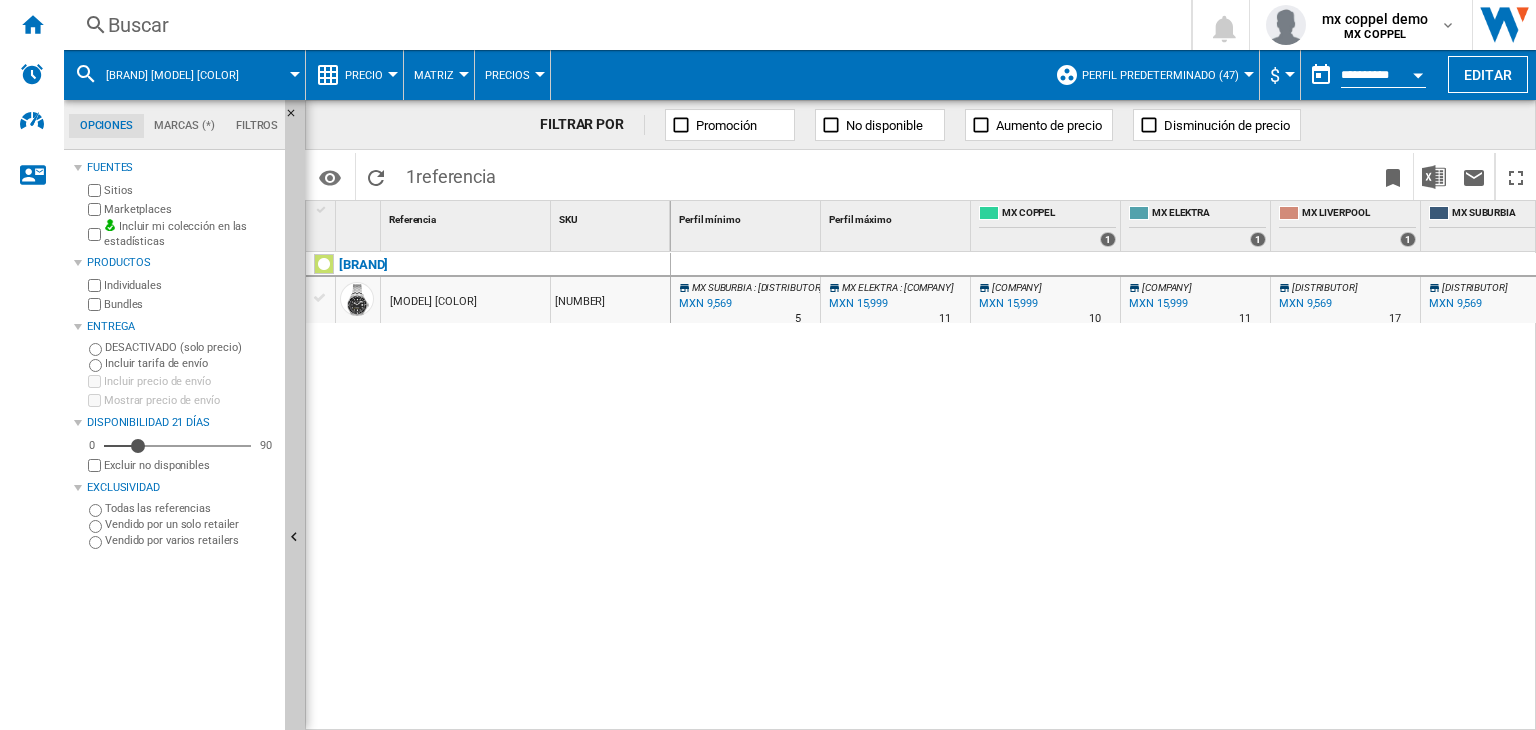 click on "[MODEL] [COLOR]" at bounding box center [433, 302] 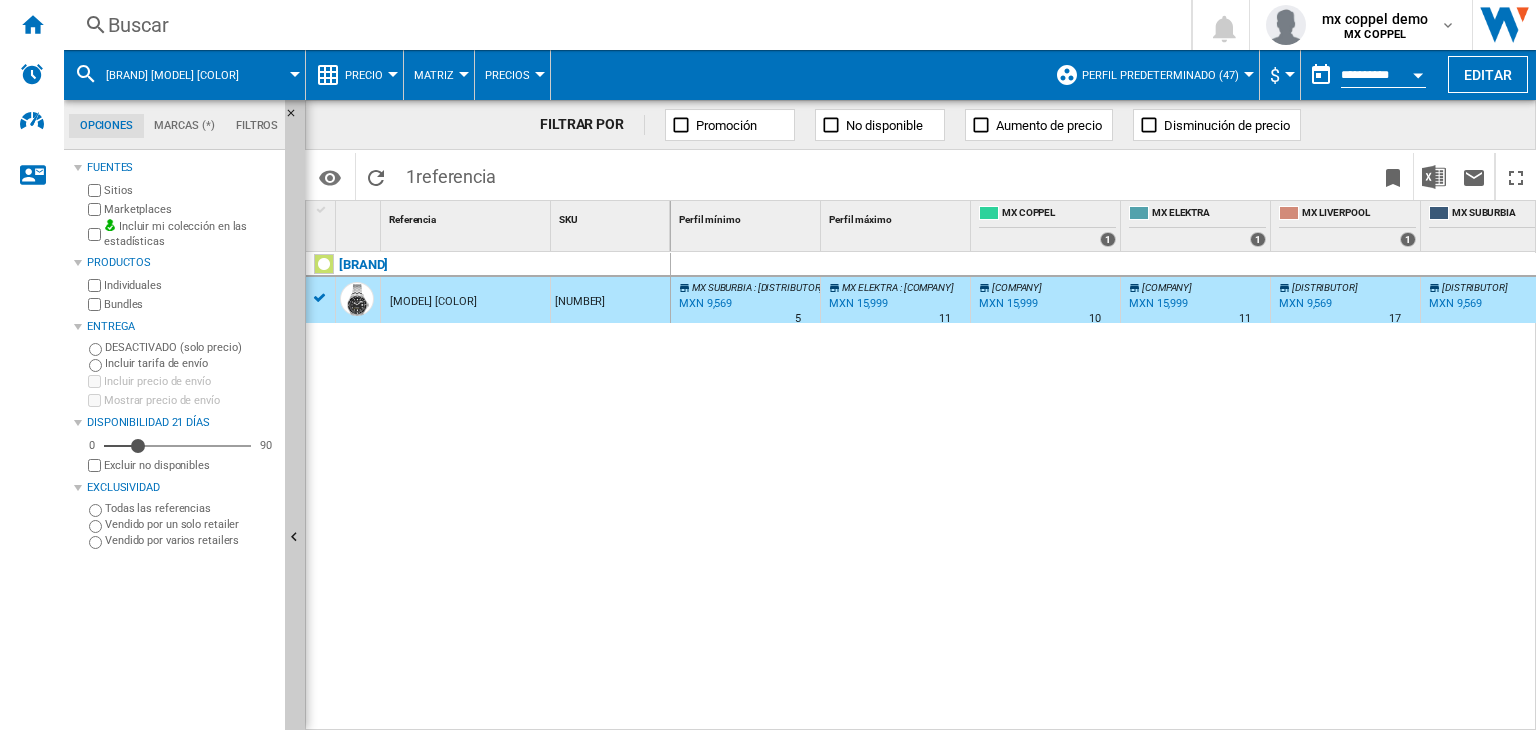 click on "Buscar" at bounding box center [623, 25] 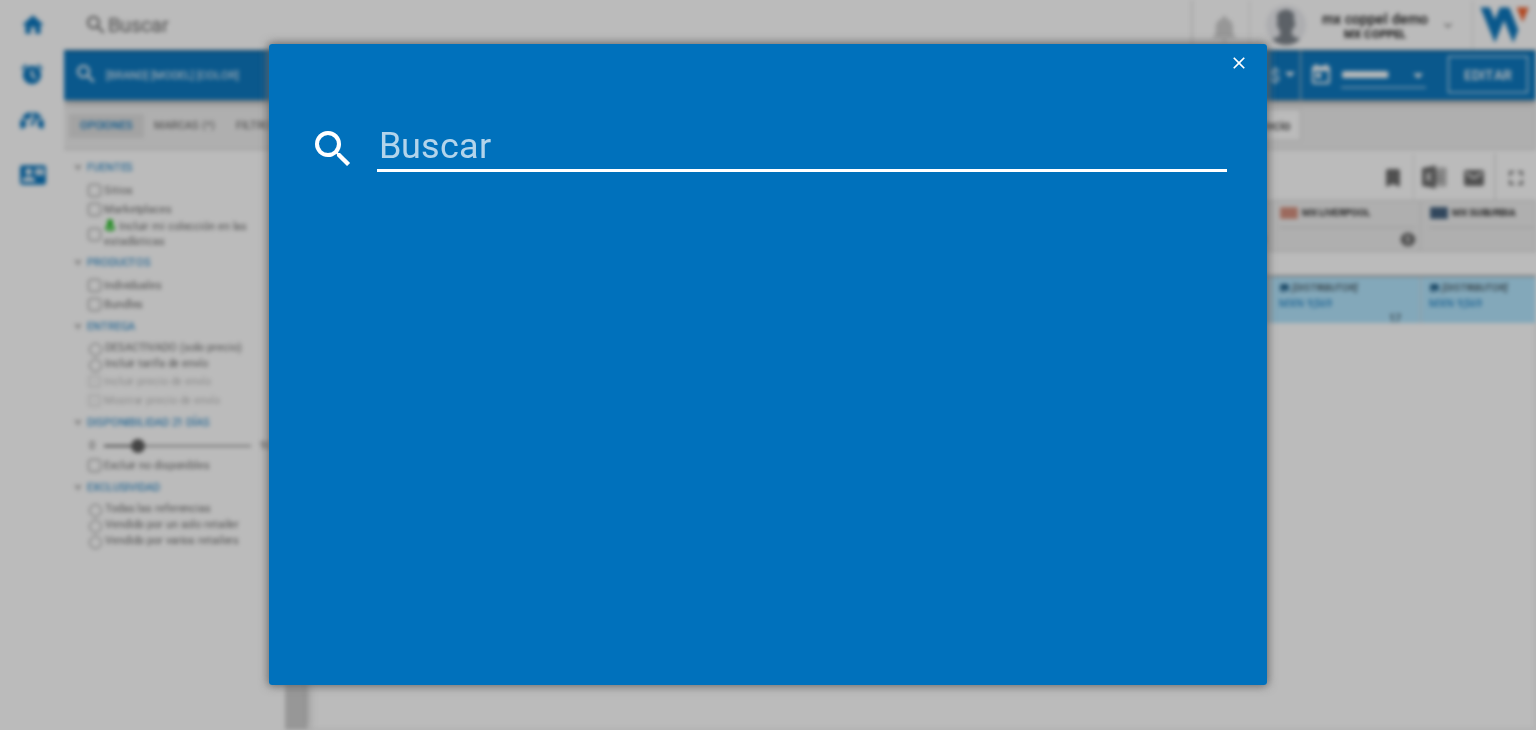 click at bounding box center (802, 148) 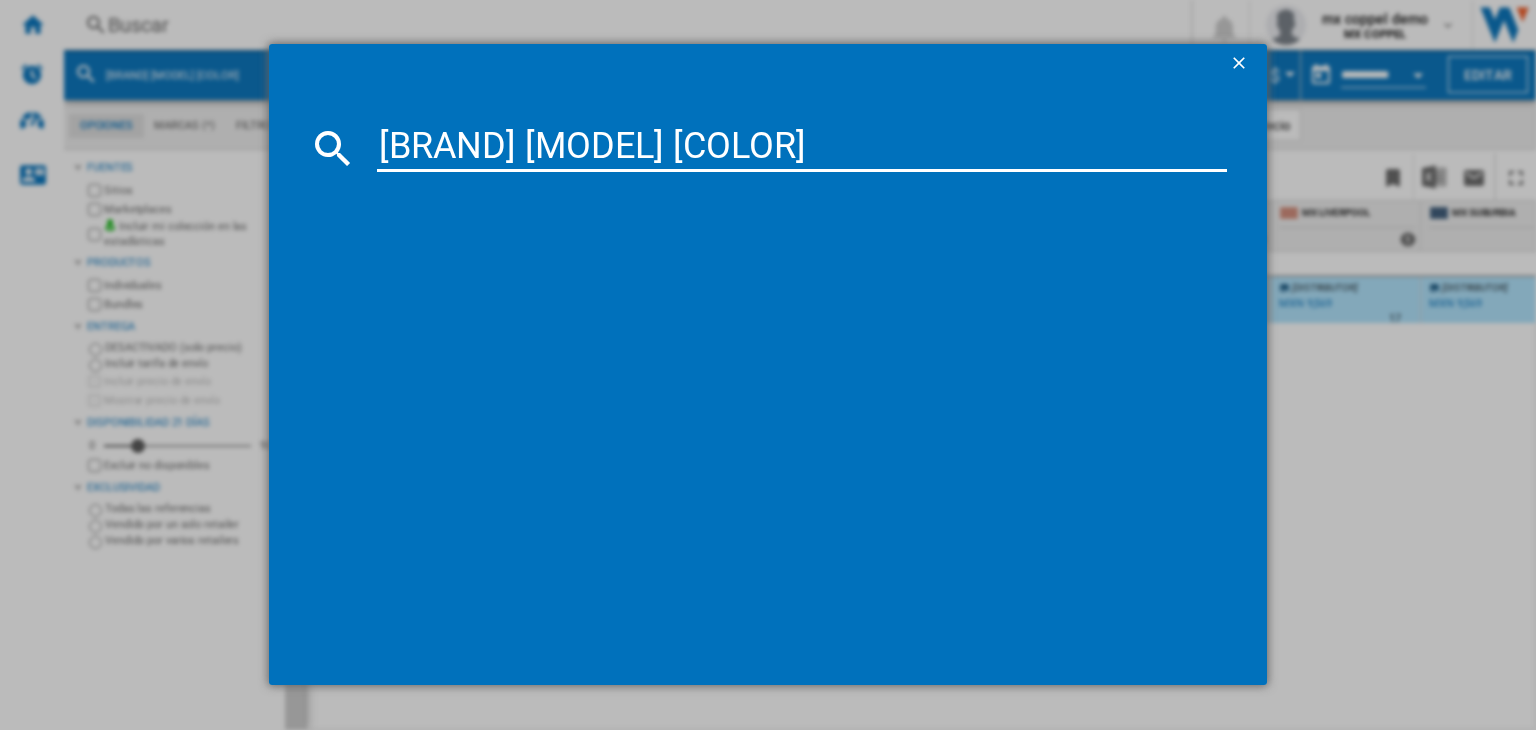 type on "[BRAND] [MODEL] [COLOR]" 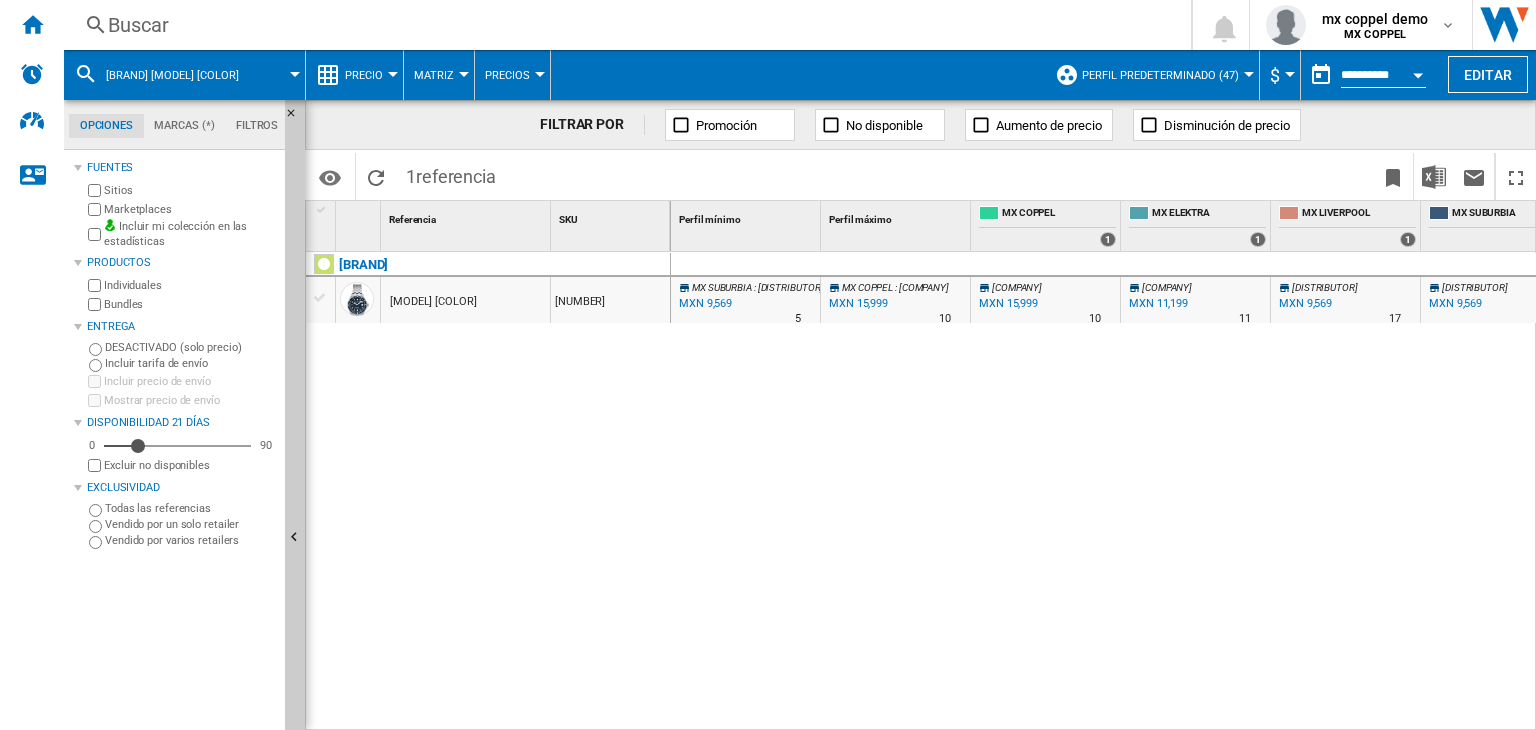 click on "[MODEL] [COLOR]" at bounding box center [433, 302] 